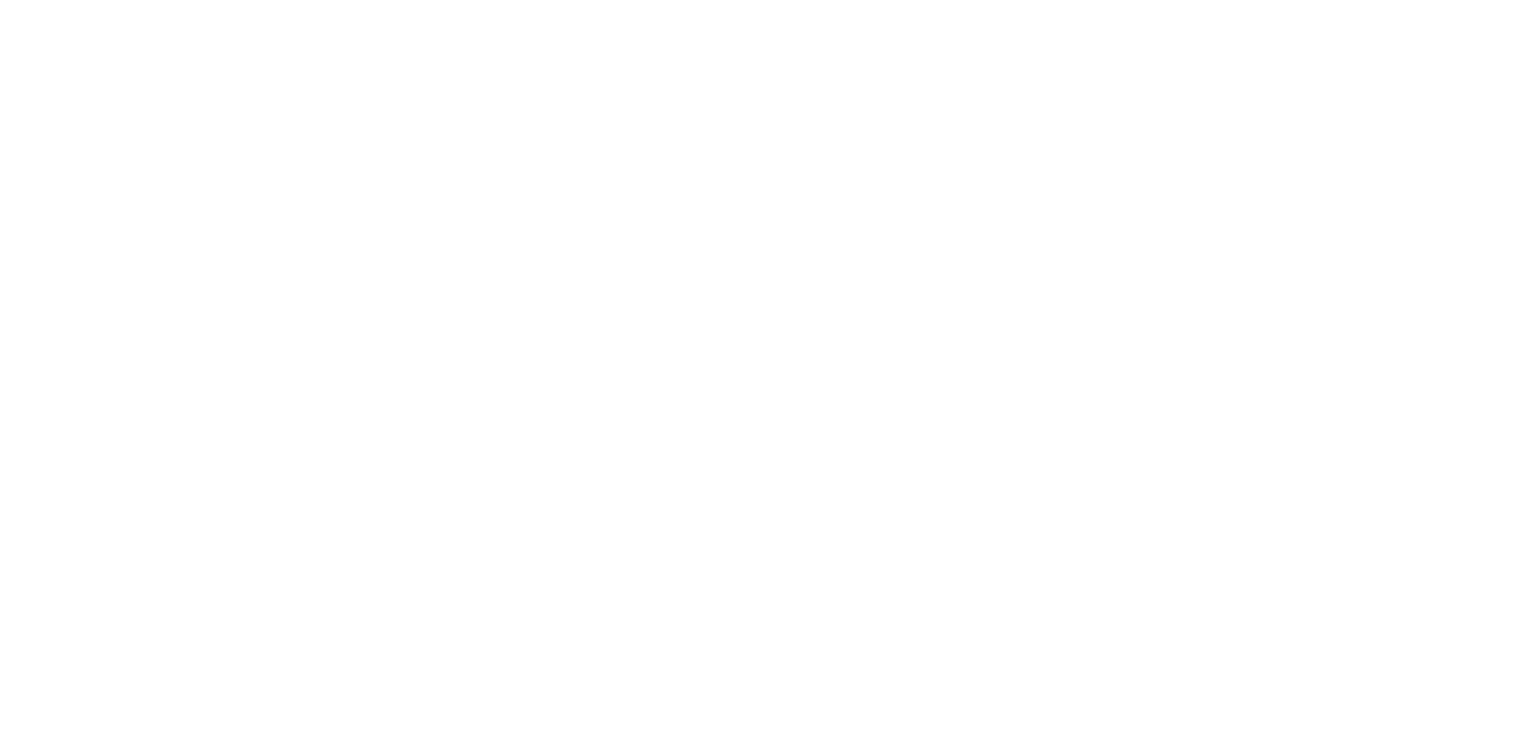 scroll, scrollTop: 0, scrollLeft: 0, axis: both 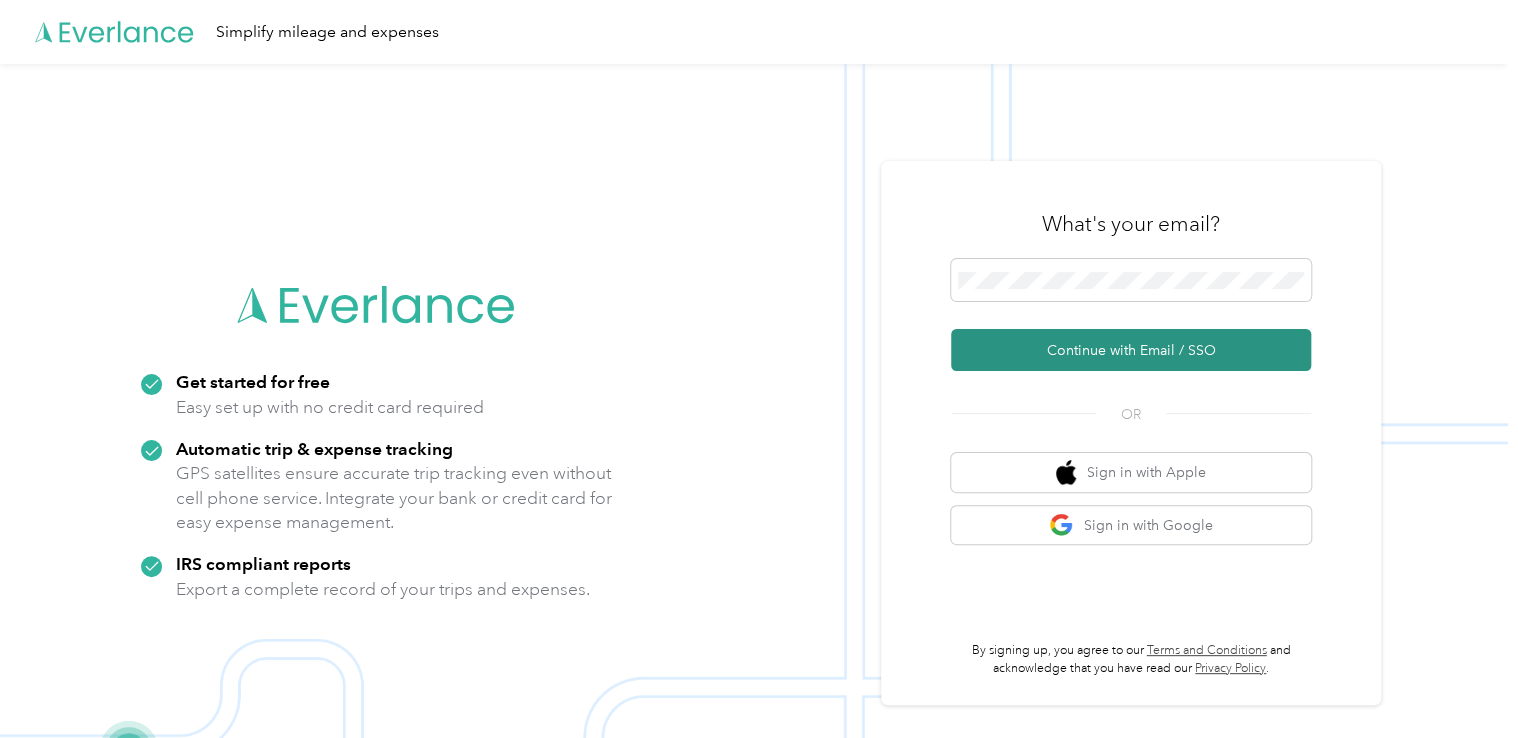click on "Continue with Email / SSO" at bounding box center [1131, 350] 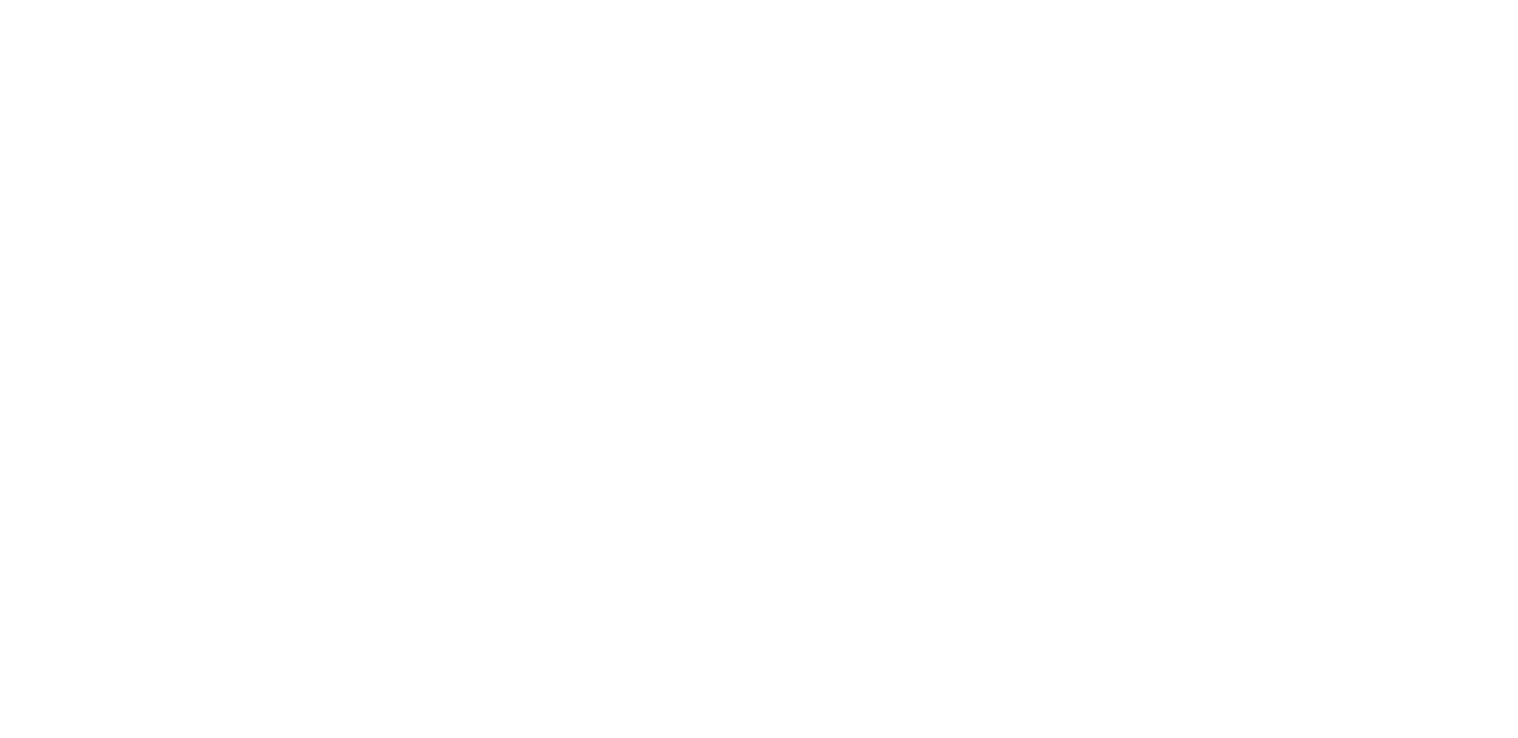 scroll, scrollTop: 0, scrollLeft: 0, axis: both 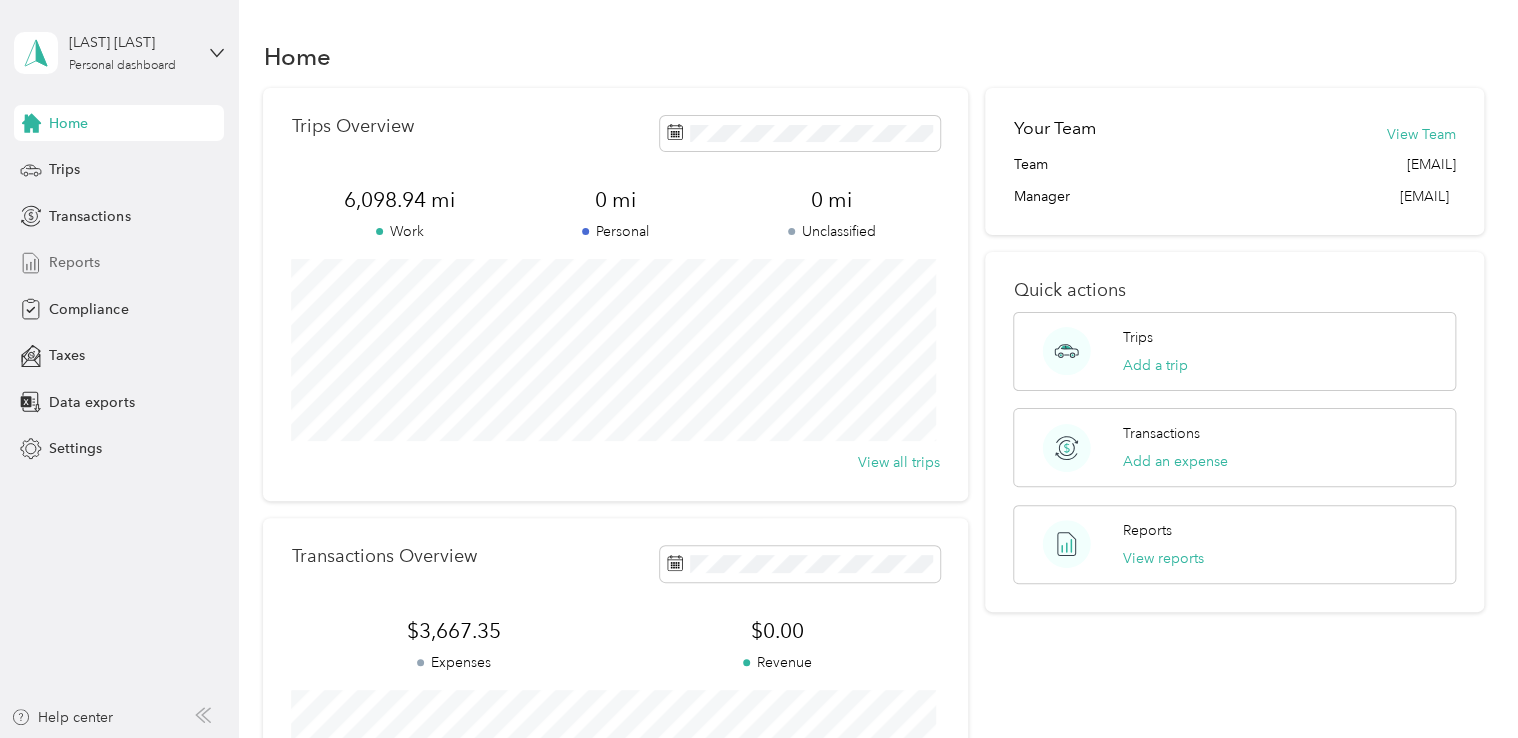 click on "Reports" at bounding box center [74, 262] 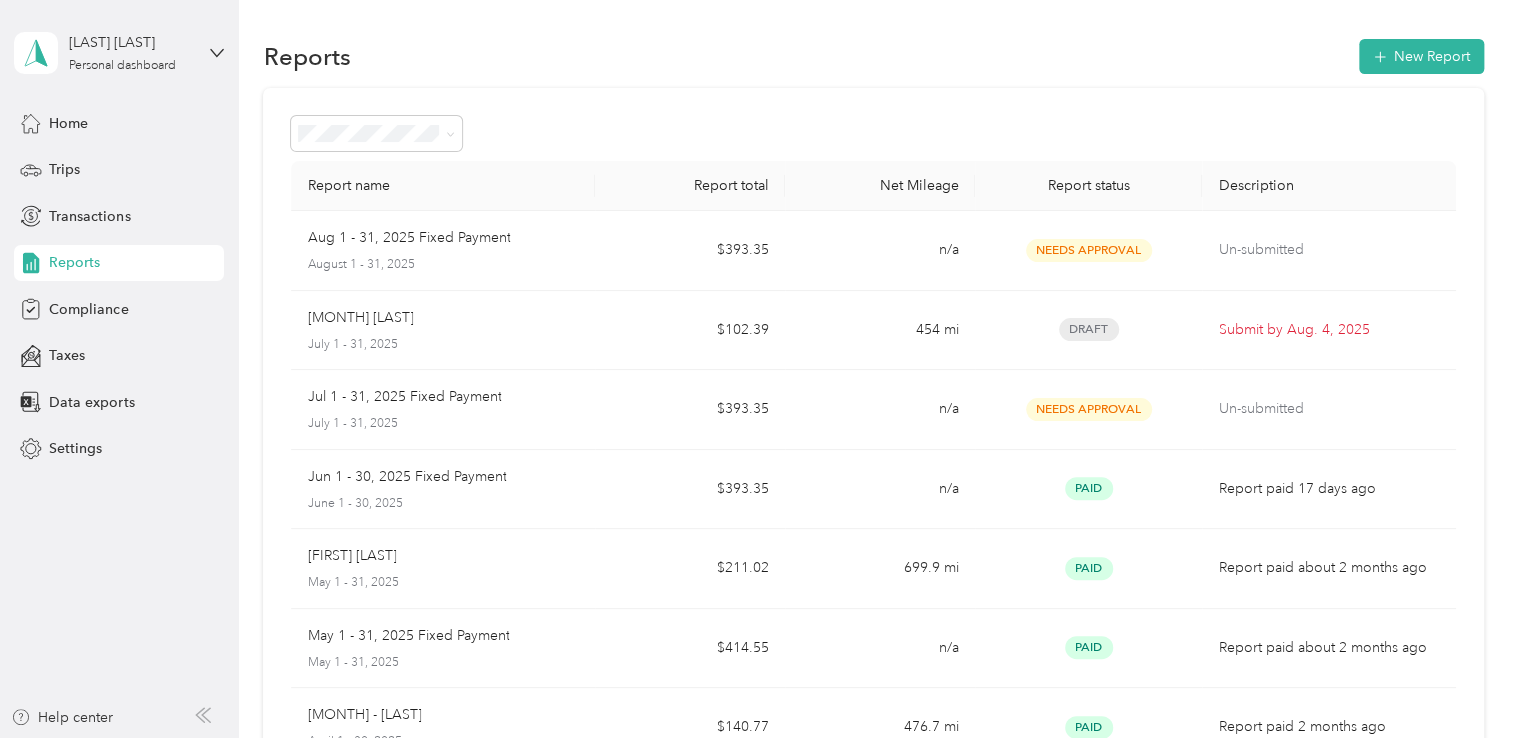 click on "[MONTH] [DAY] - [DAY], [YEAR] Fixed Payment [MONTH] [DAY] - [DAY], [YEAR]" at bounding box center (443, 250) 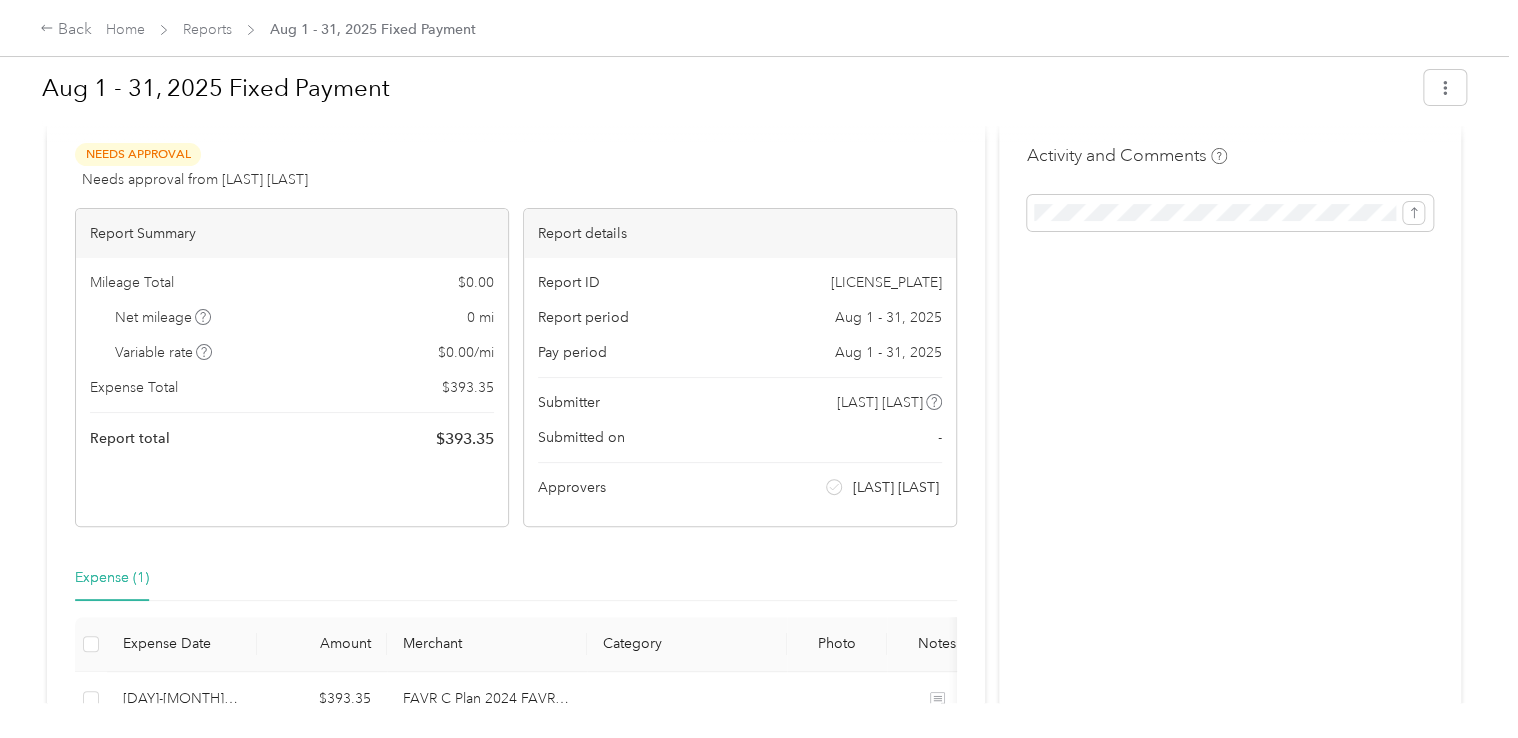 scroll, scrollTop: 35, scrollLeft: 0, axis: vertical 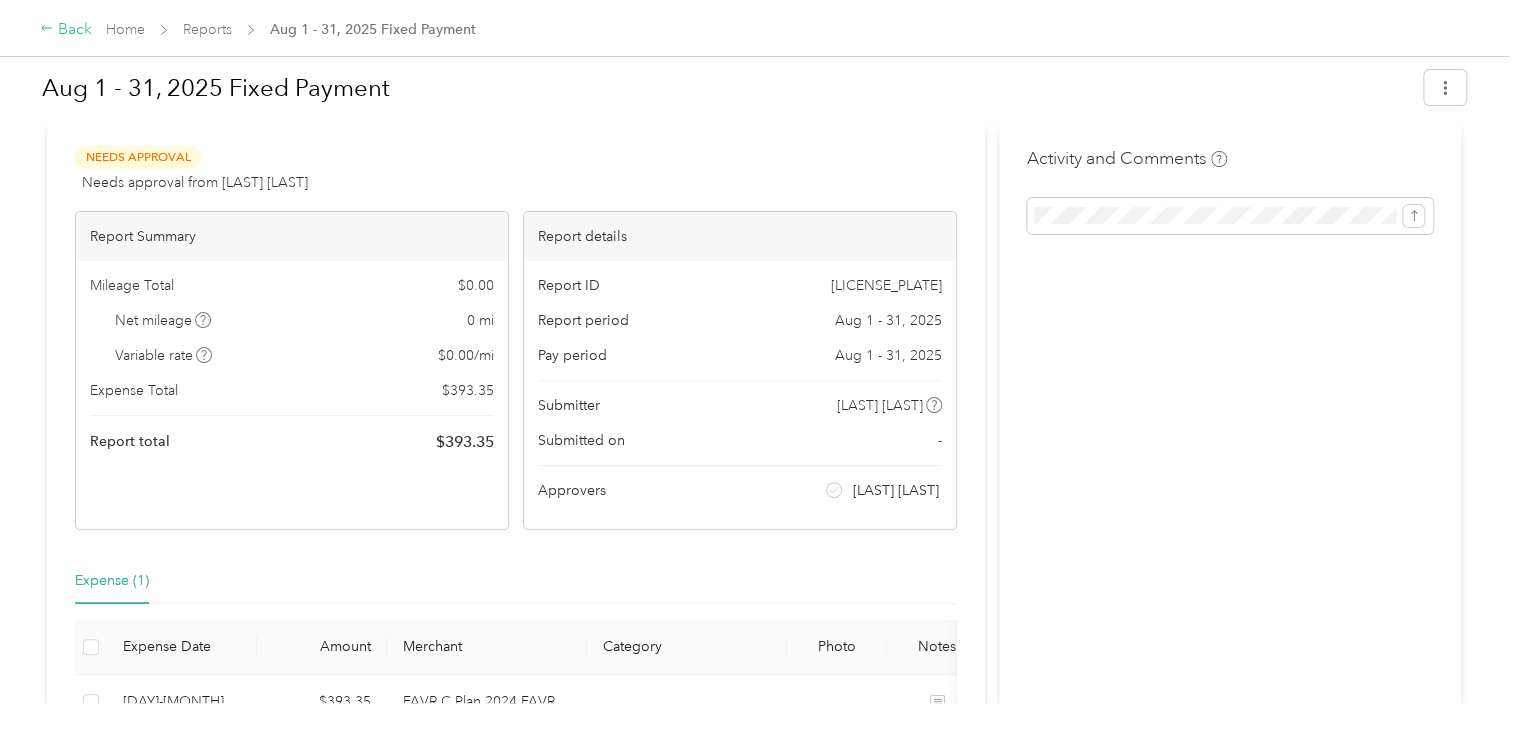 click 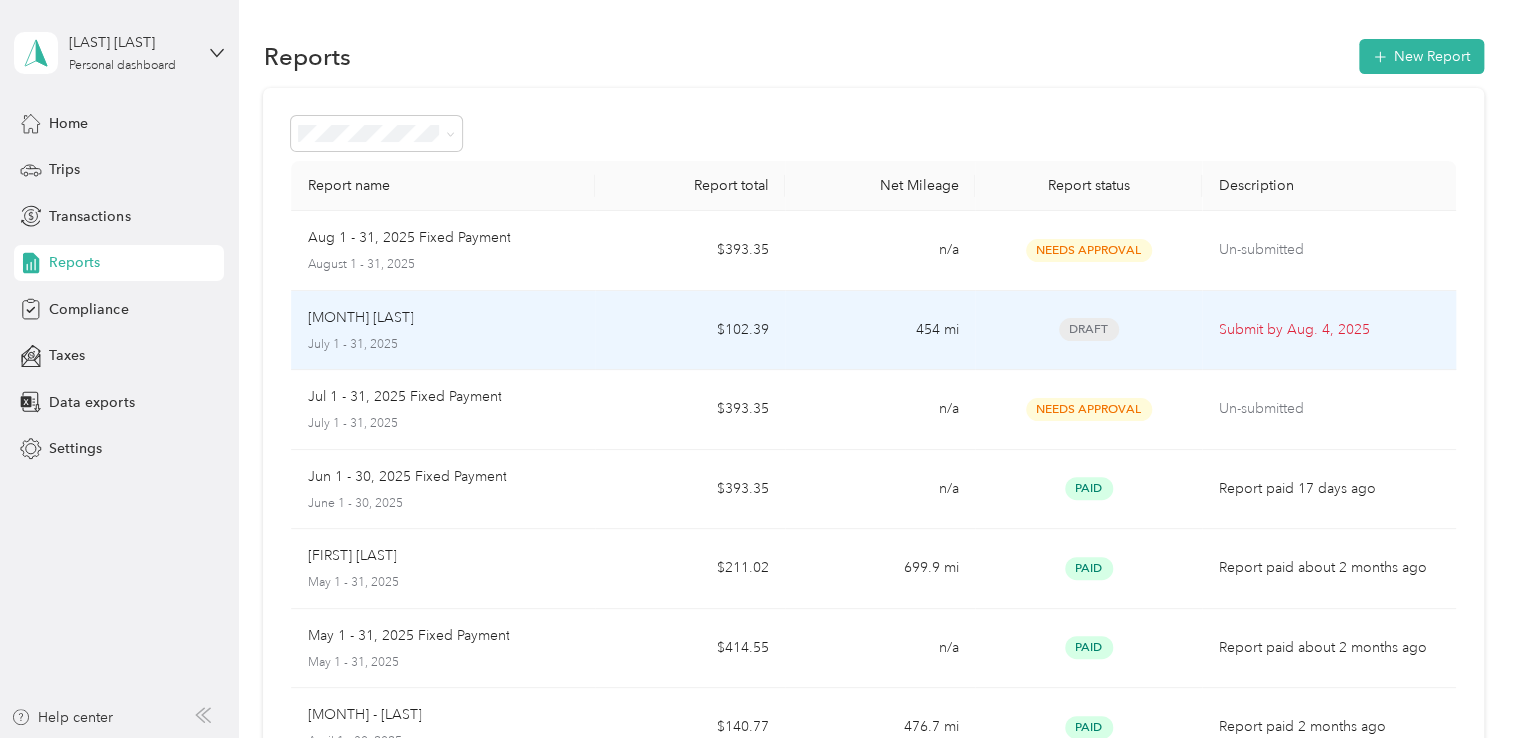 click on "$102.39" at bounding box center (690, 331) 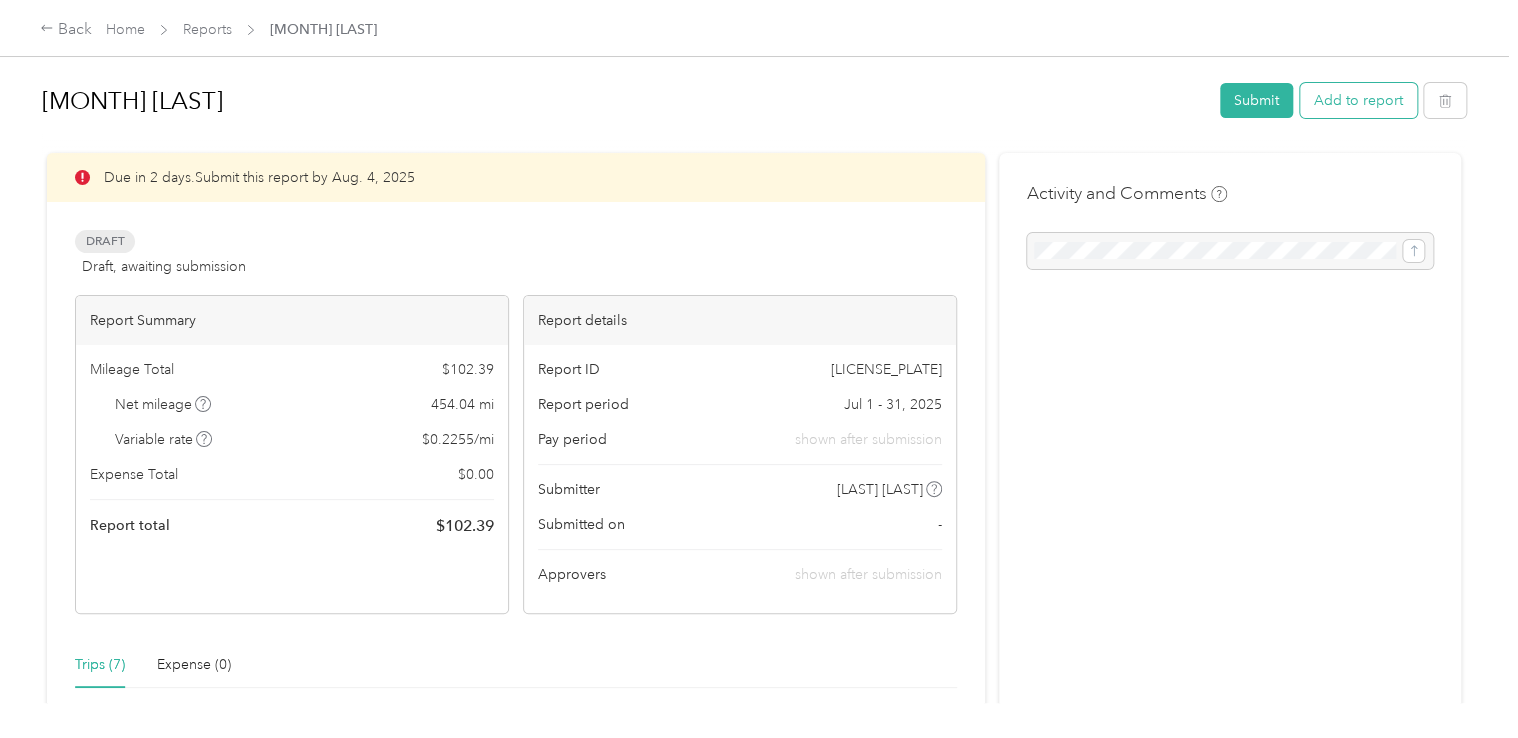 click on "Add to report" at bounding box center (1358, 100) 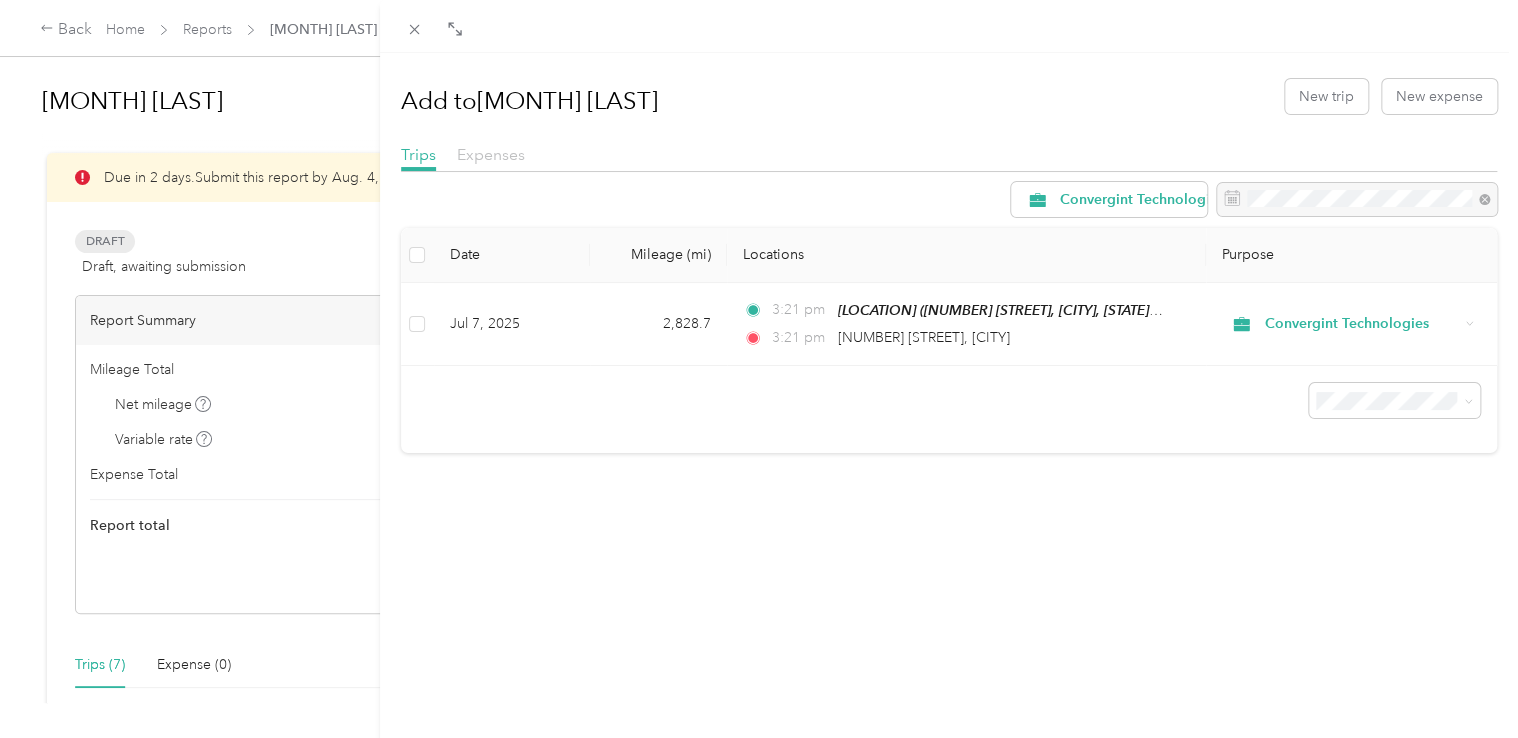 click on "Expenses" at bounding box center [491, 154] 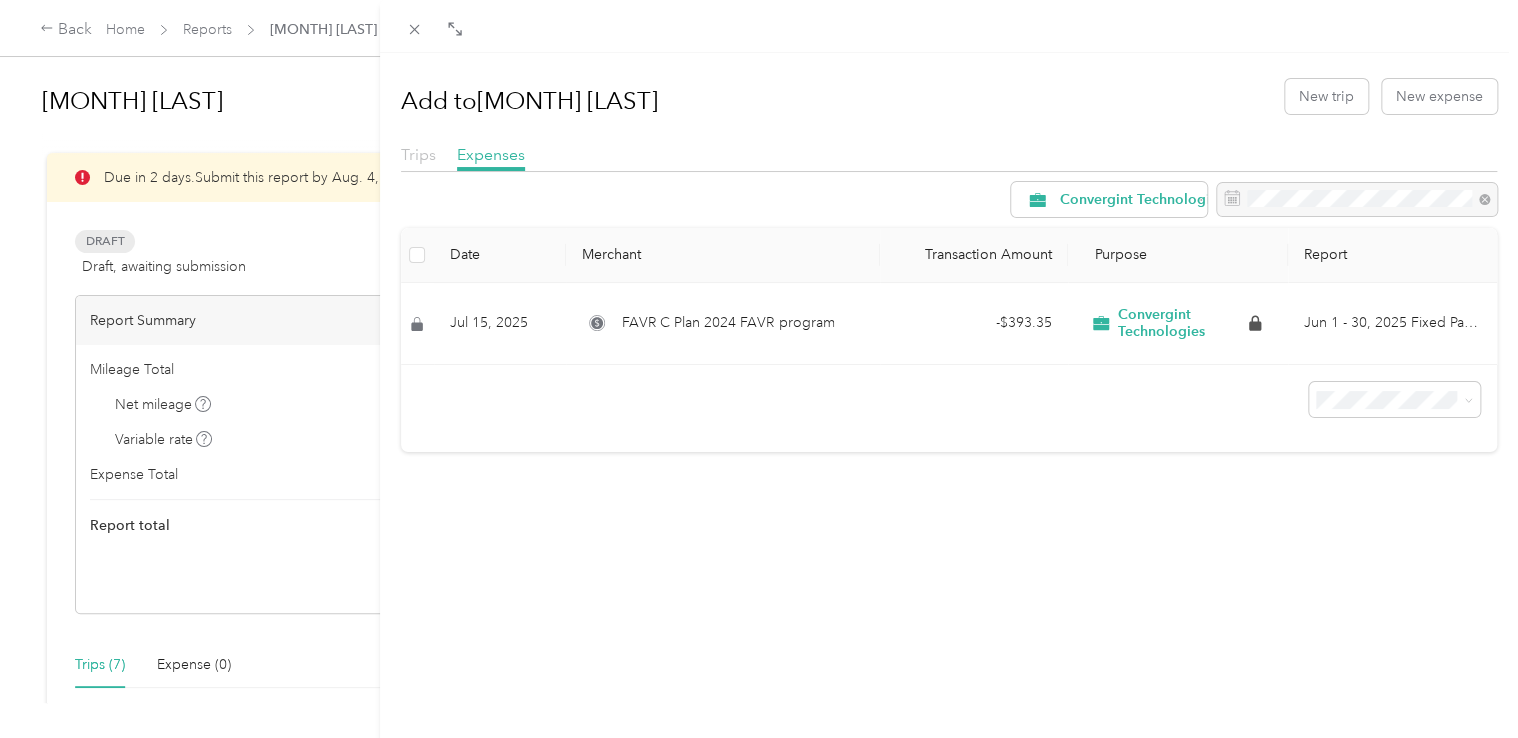 click on "Trips" at bounding box center (418, 154) 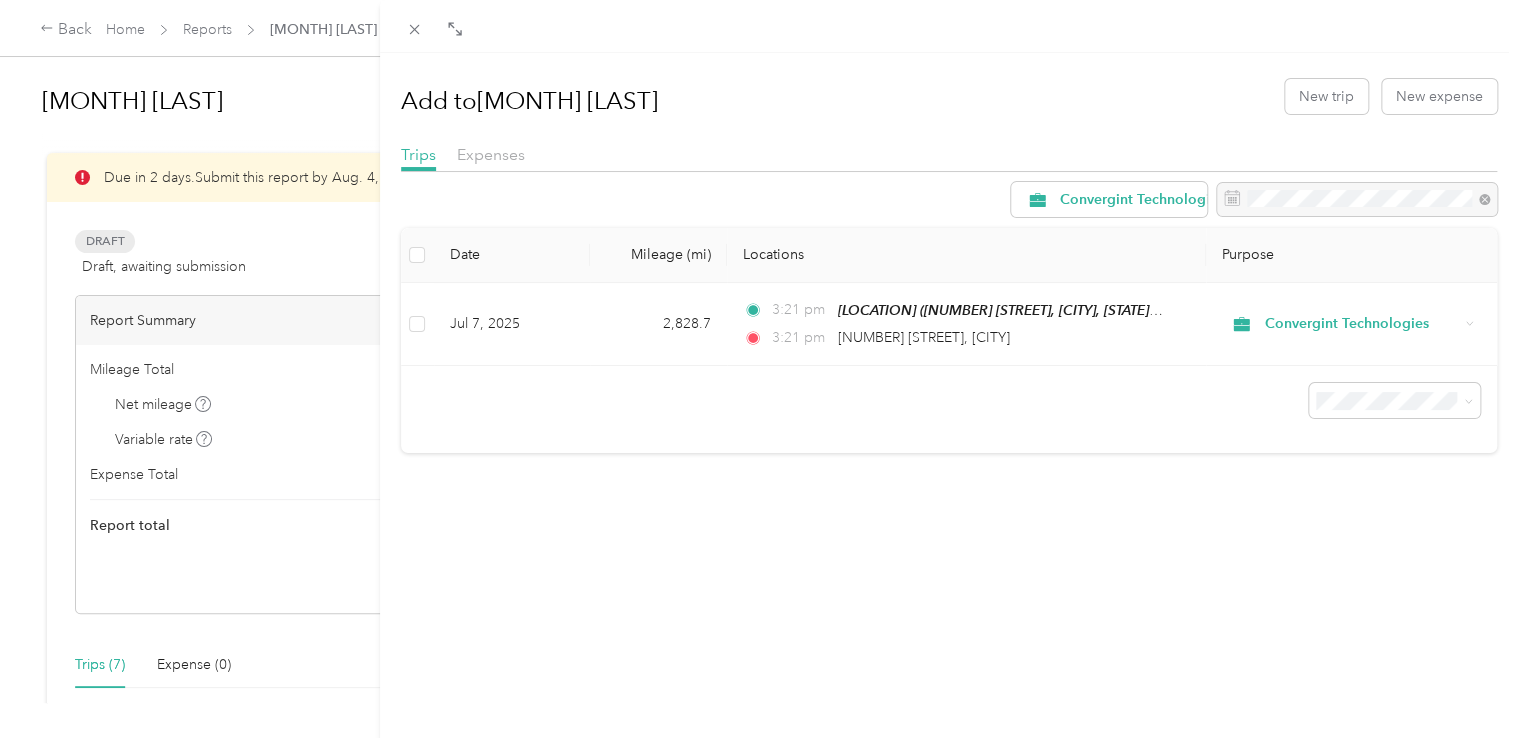 click on "Add to [MONTH] [LAST] New trip New expense Trips Expenses Convergint Technologies Date Mileage (mi) Locations Purpose           [MONTH] [DAY], [YEAR] [NUMBER] [TIME] [LOCATION]  ([NUMBER] [STREET], [CITY], [STATE], [COUNTRY] , [CITY]) [TIME] [NUMBER] [STREET], [CITY] Convergint Technologies" at bounding box center [759, 369] 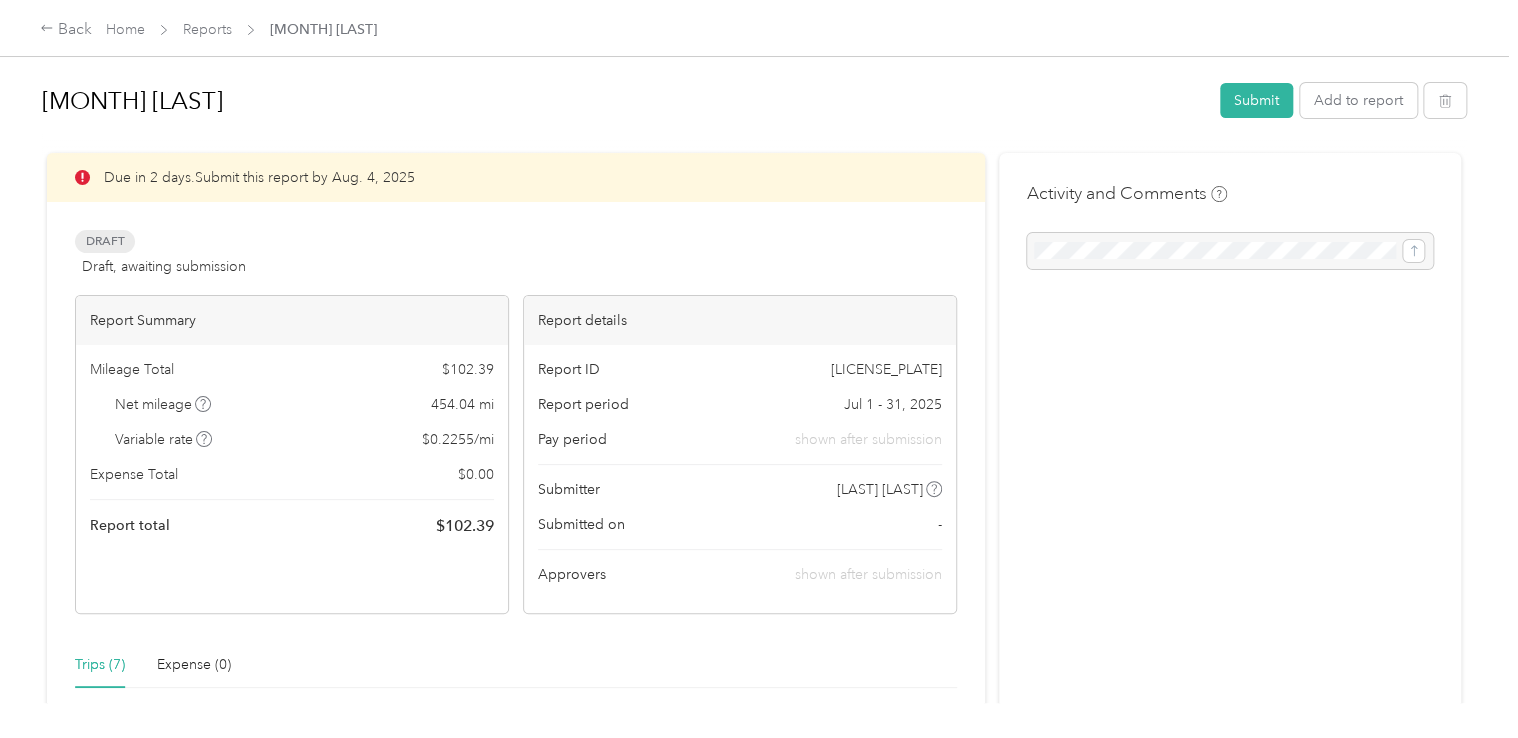 click on "Back" at bounding box center (66, 30) 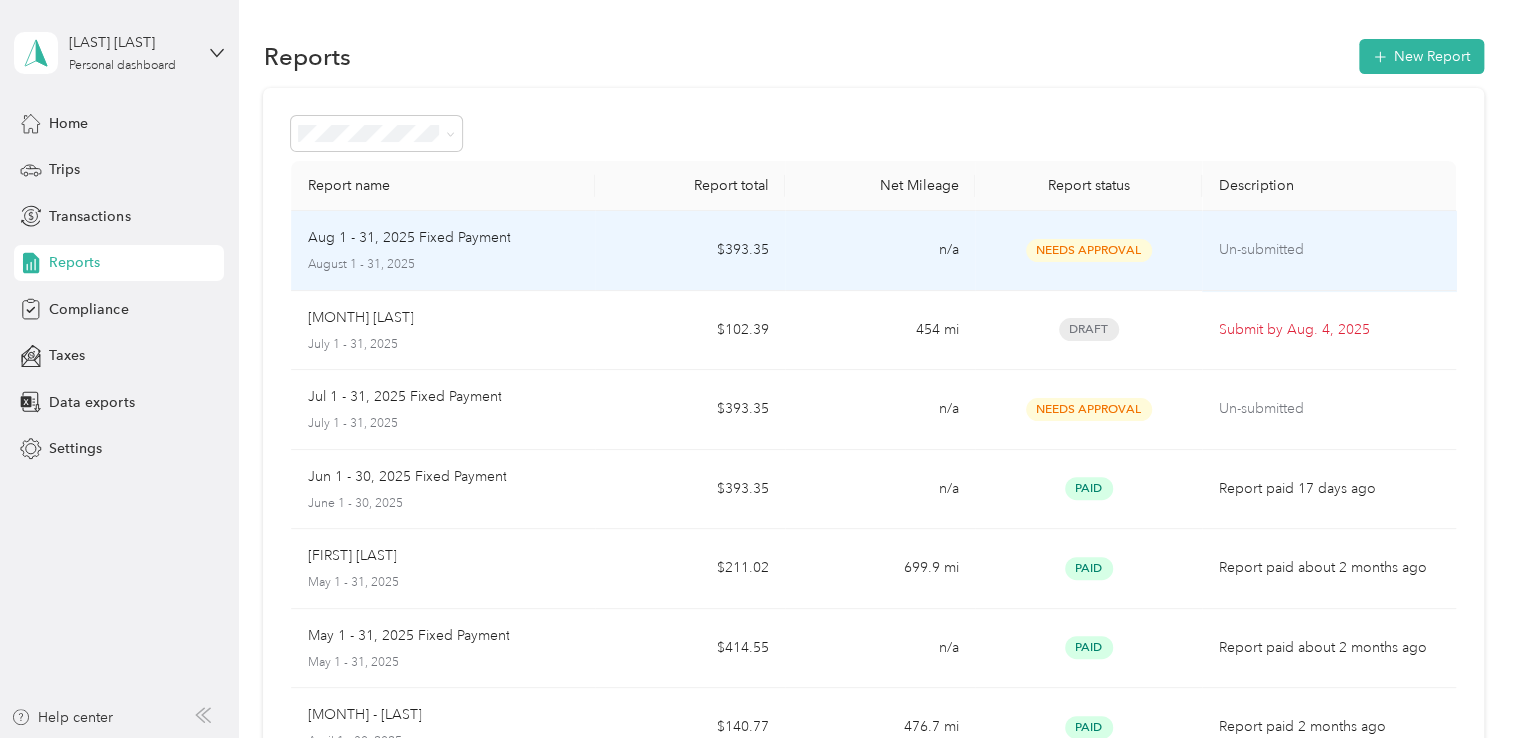 click on "$393.35" at bounding box center [690, 251] 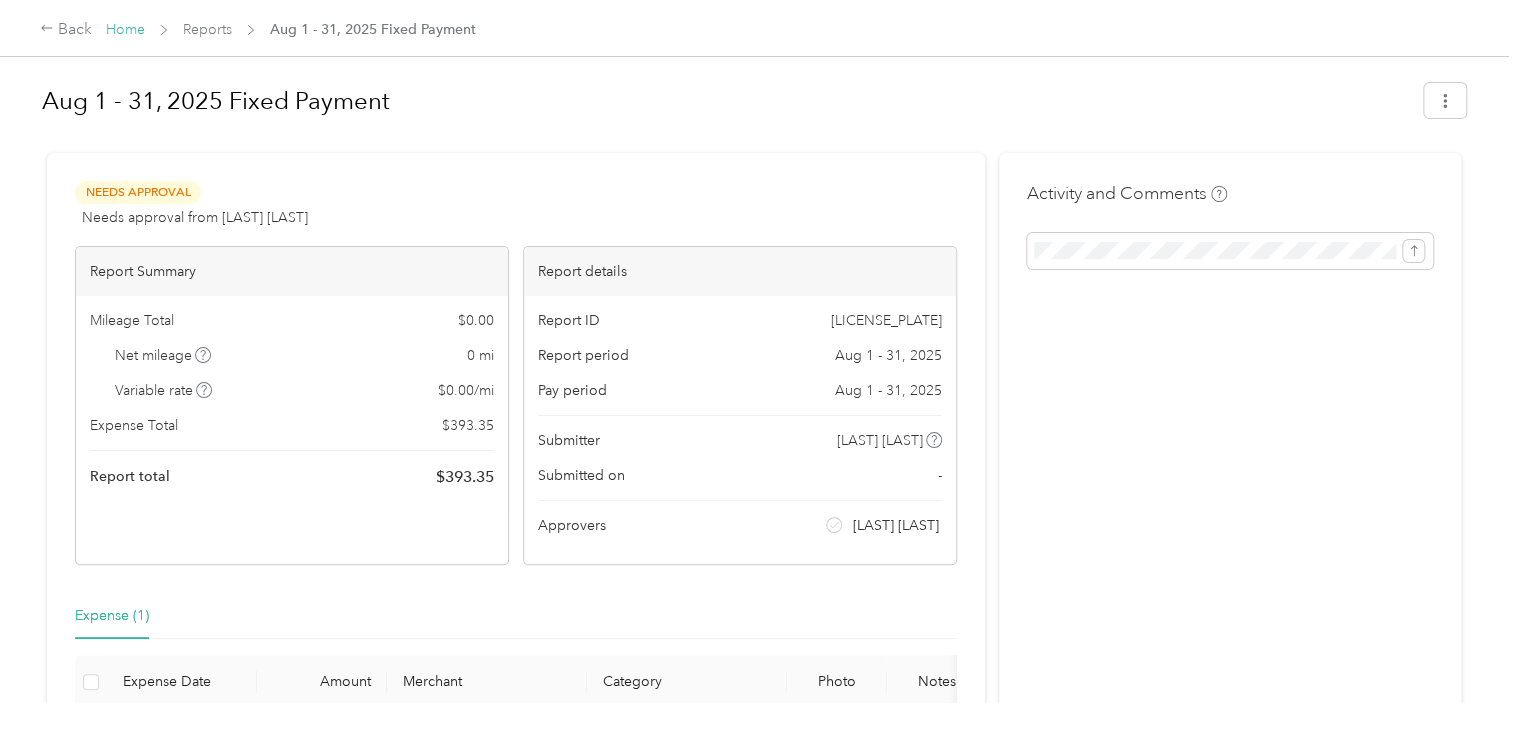 click on "Home" at bounding box center (125, 29) 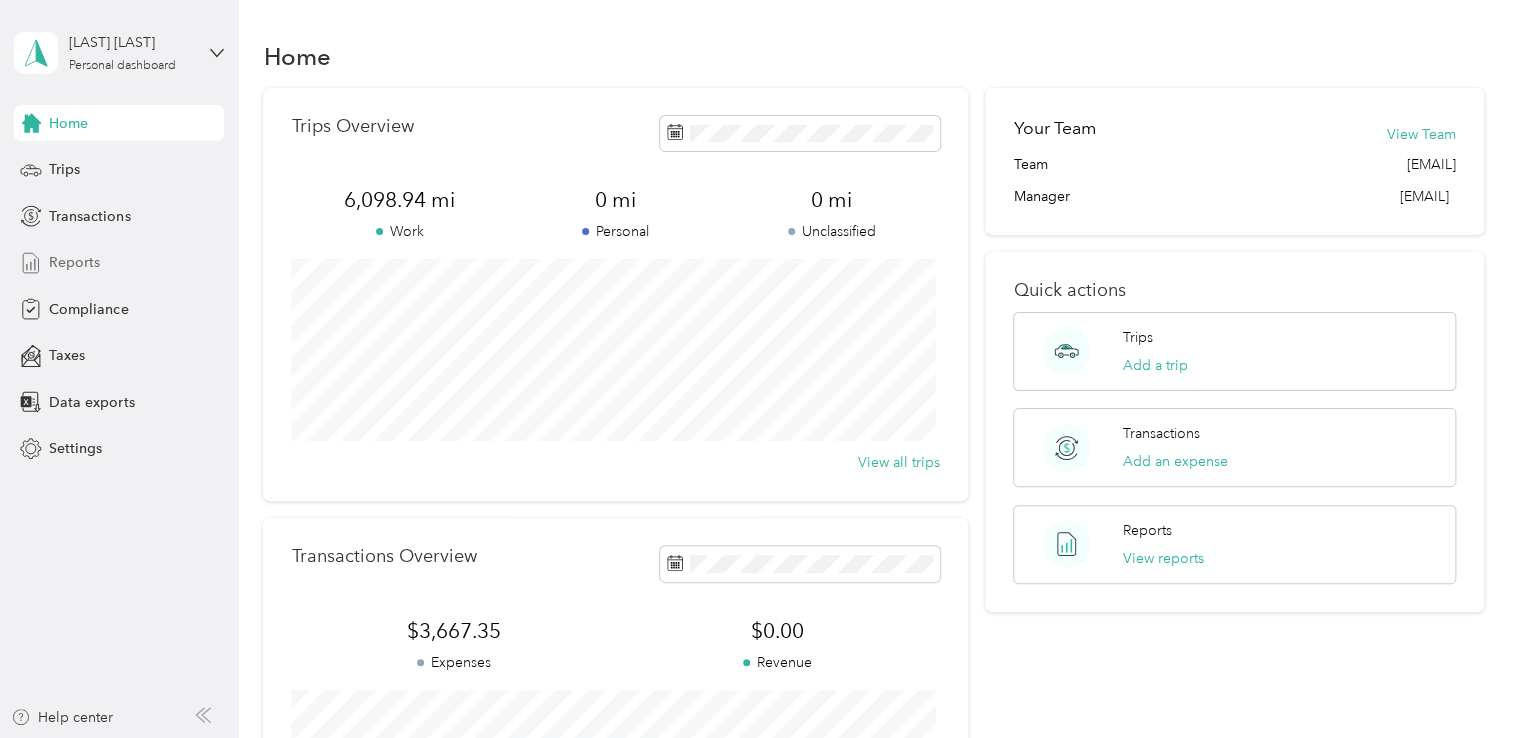 click on "Reports" at bounding box center (74, 262) 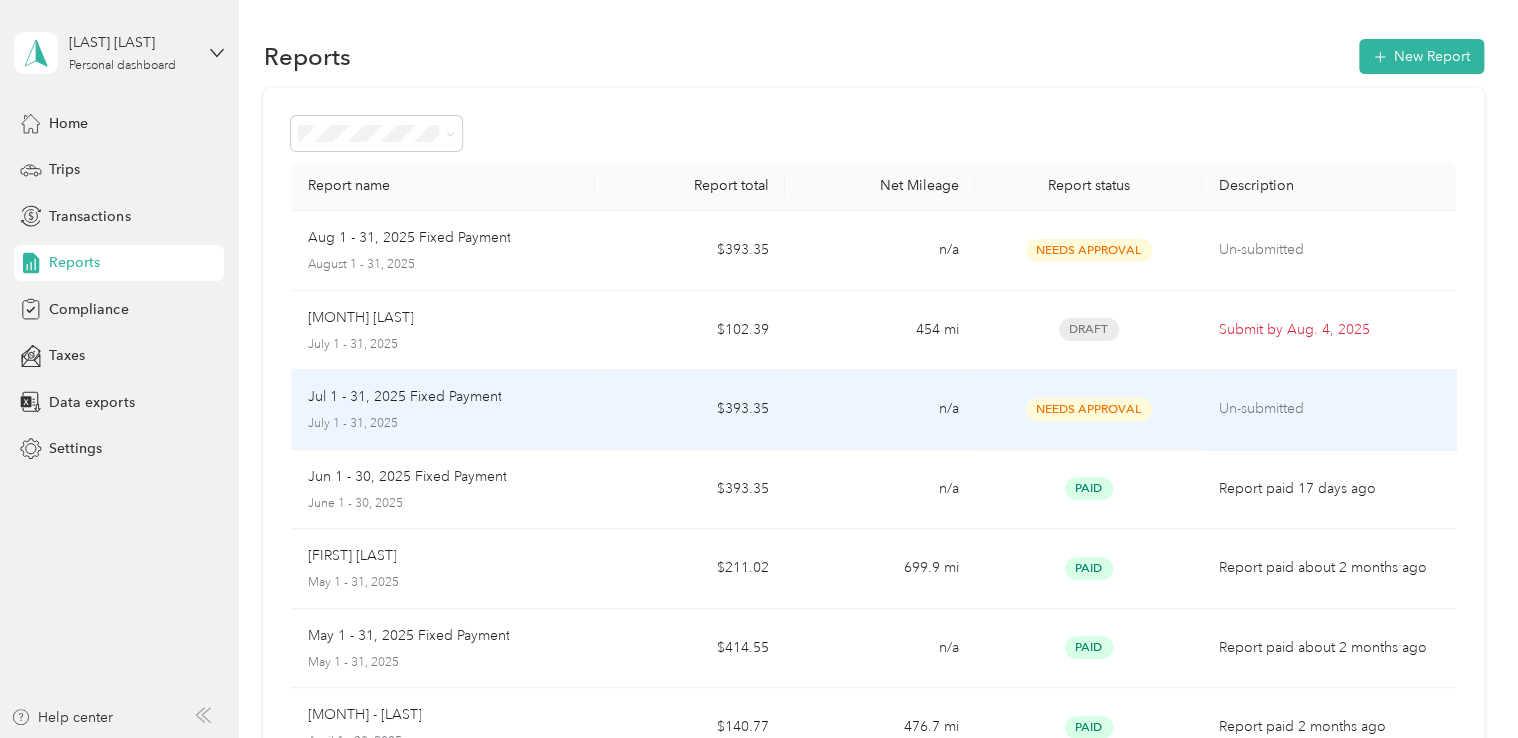 click on "Jul 1 - 31, 2025 Fixed Payment" at bounding box center (443, 397) 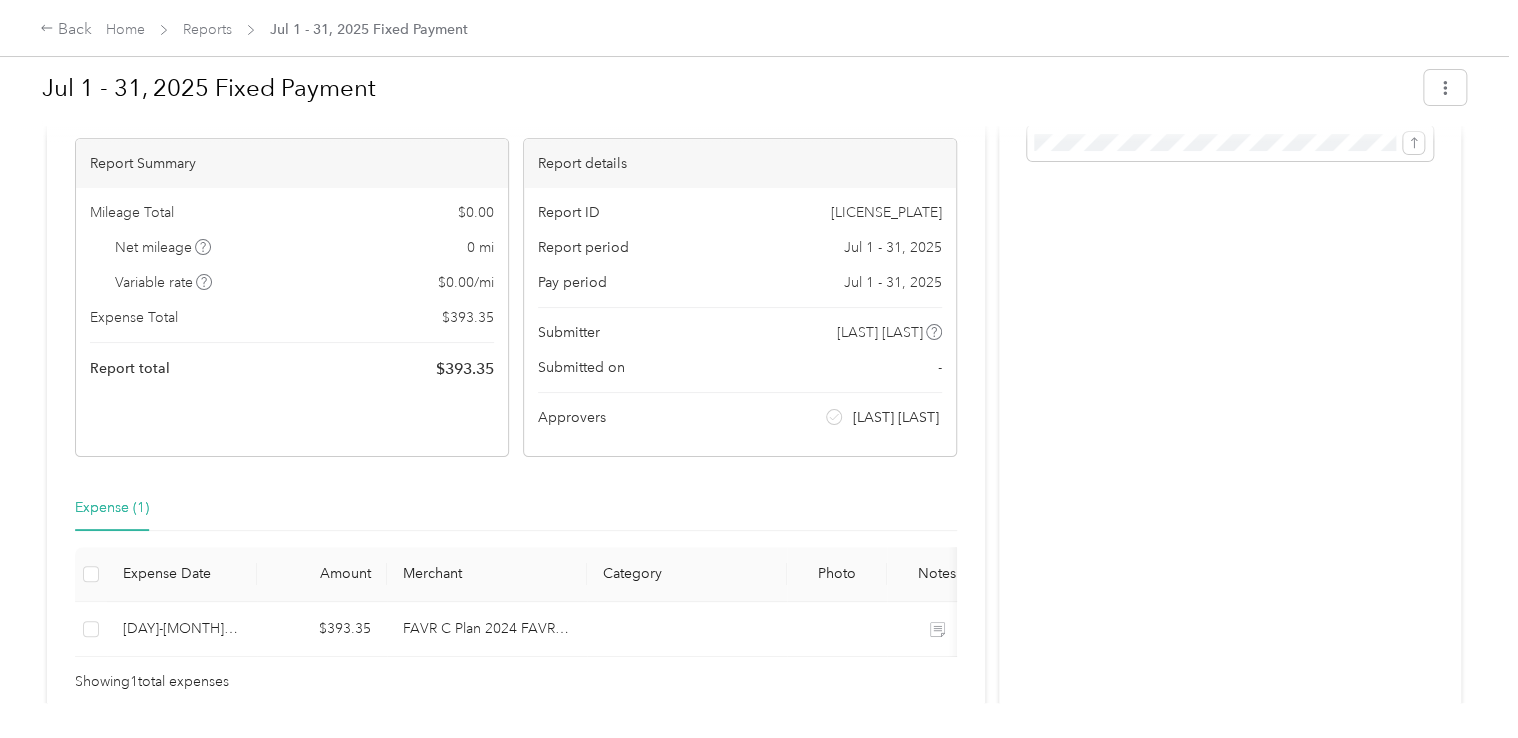 scroll, scrollTop: 0, scrollLeft: 0, axis: both 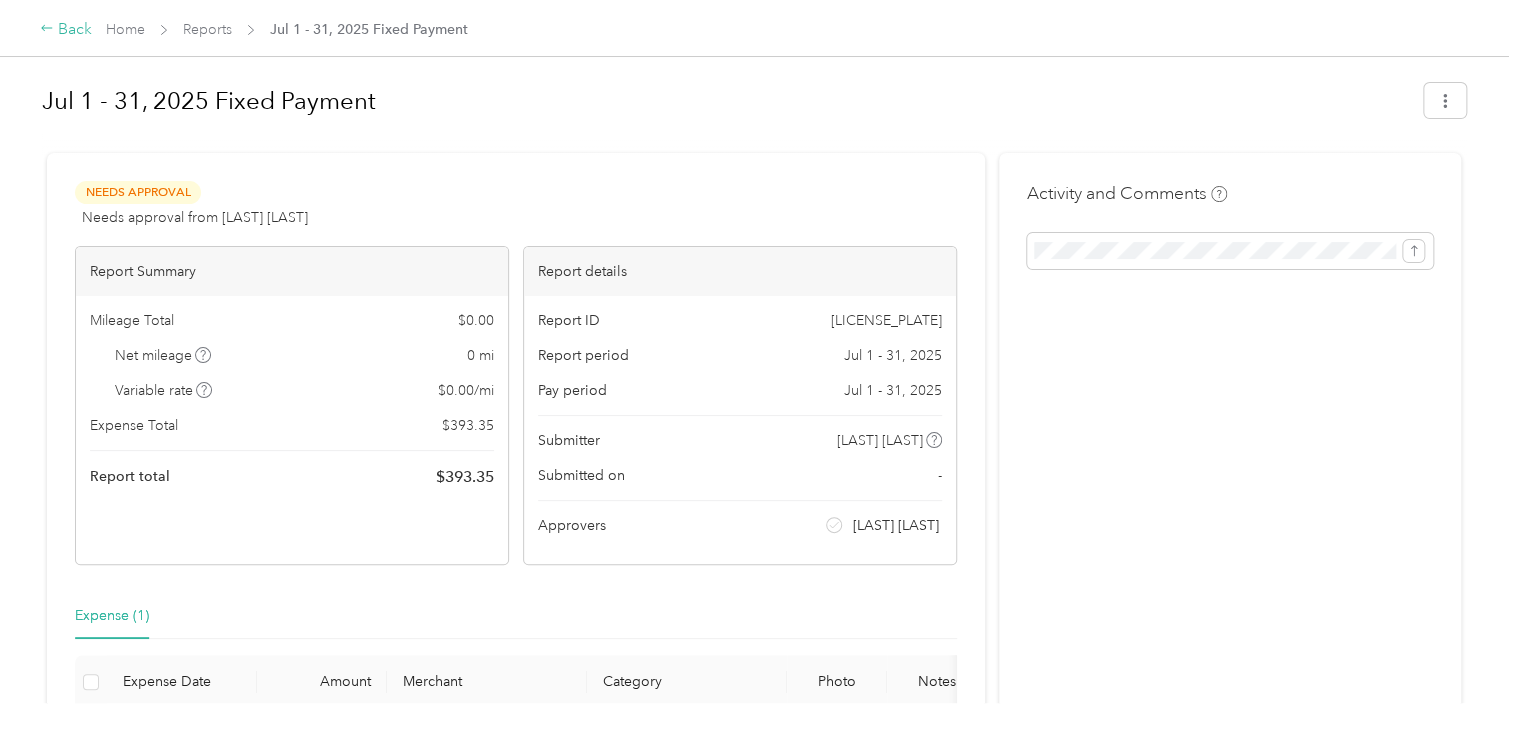 click on "Back" at bounding box center [66, 30] 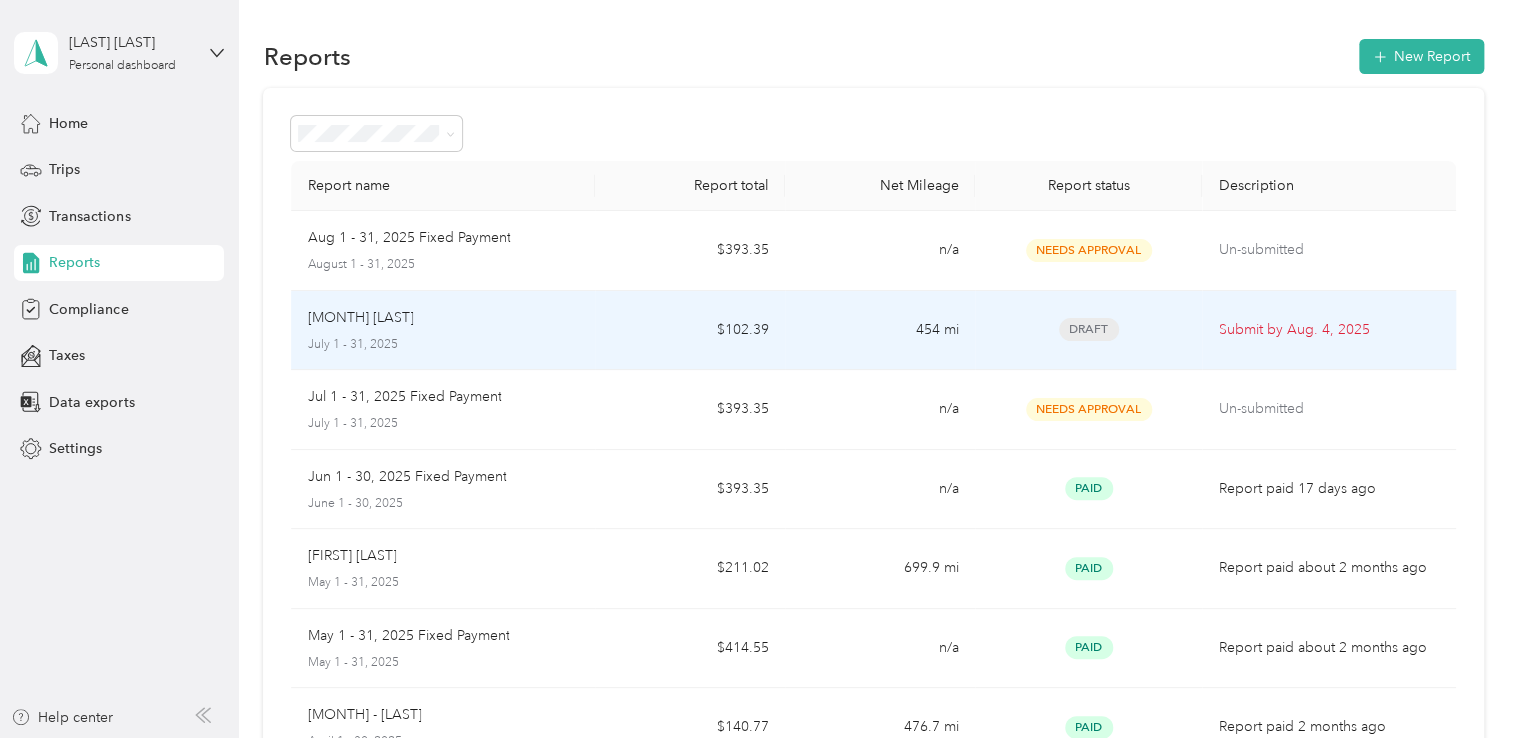 click on "$102.39" at bounding box center (690, 331) 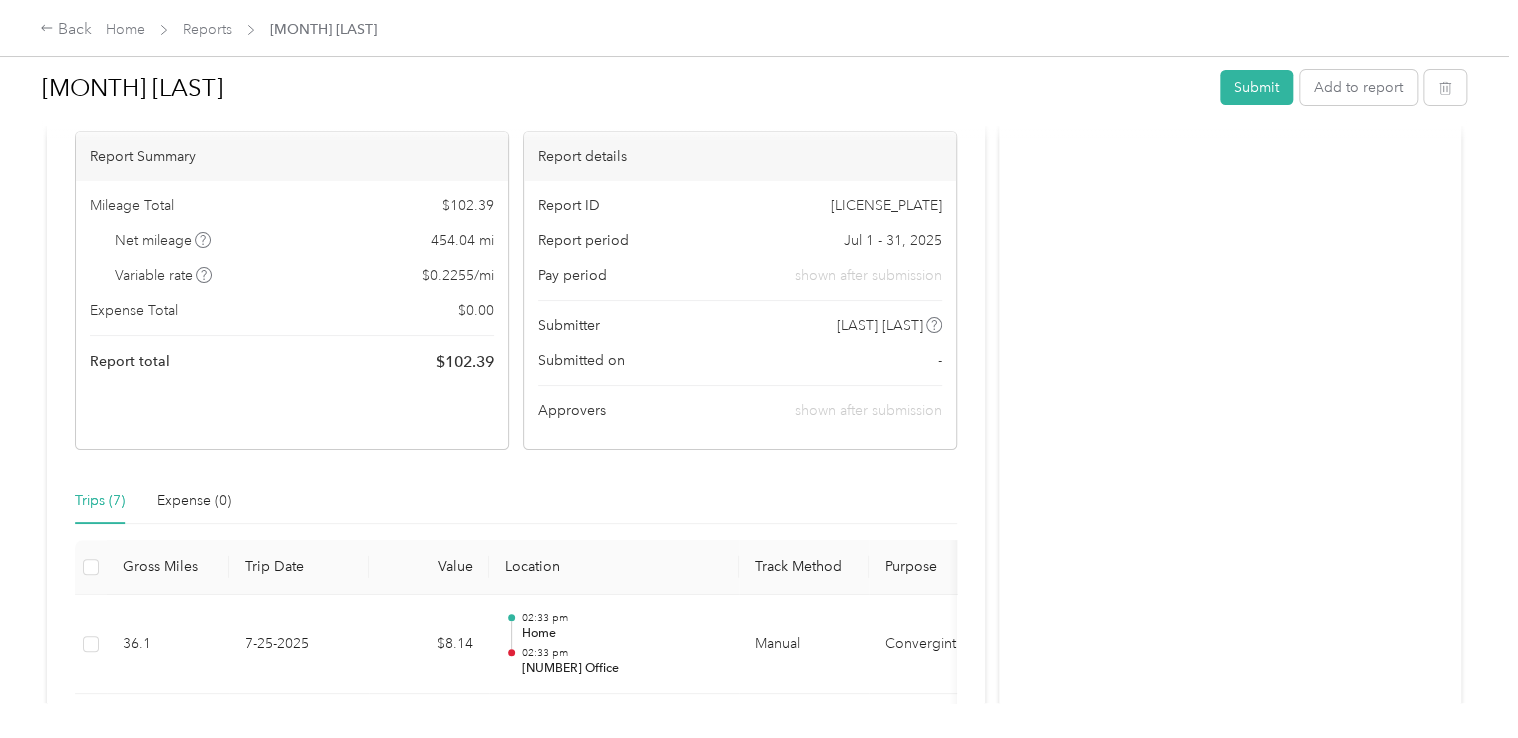 scroll, scrollTop: 151, scrollLeft: 0, axis: vertical 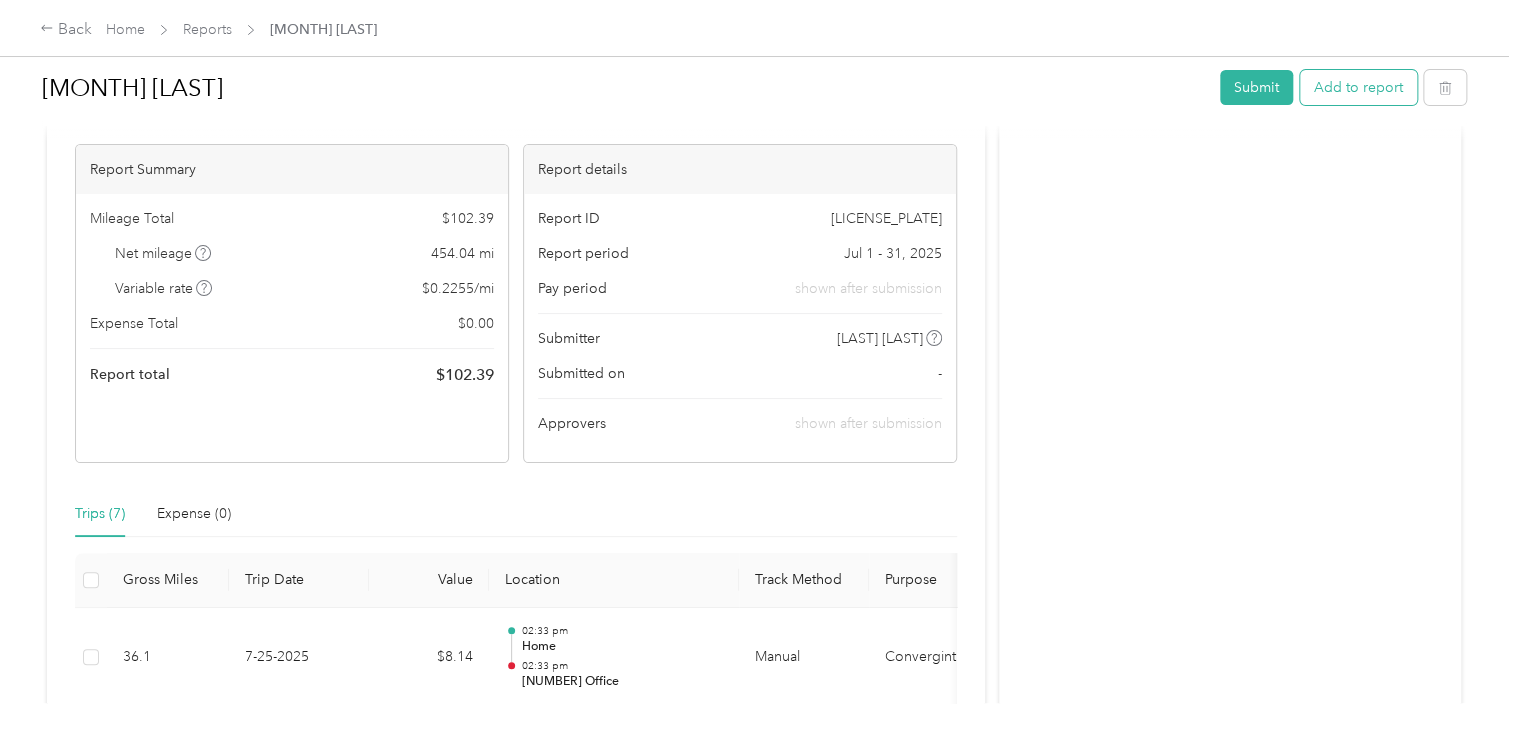 click on "Add to report" at bounding box center (1358, 87) 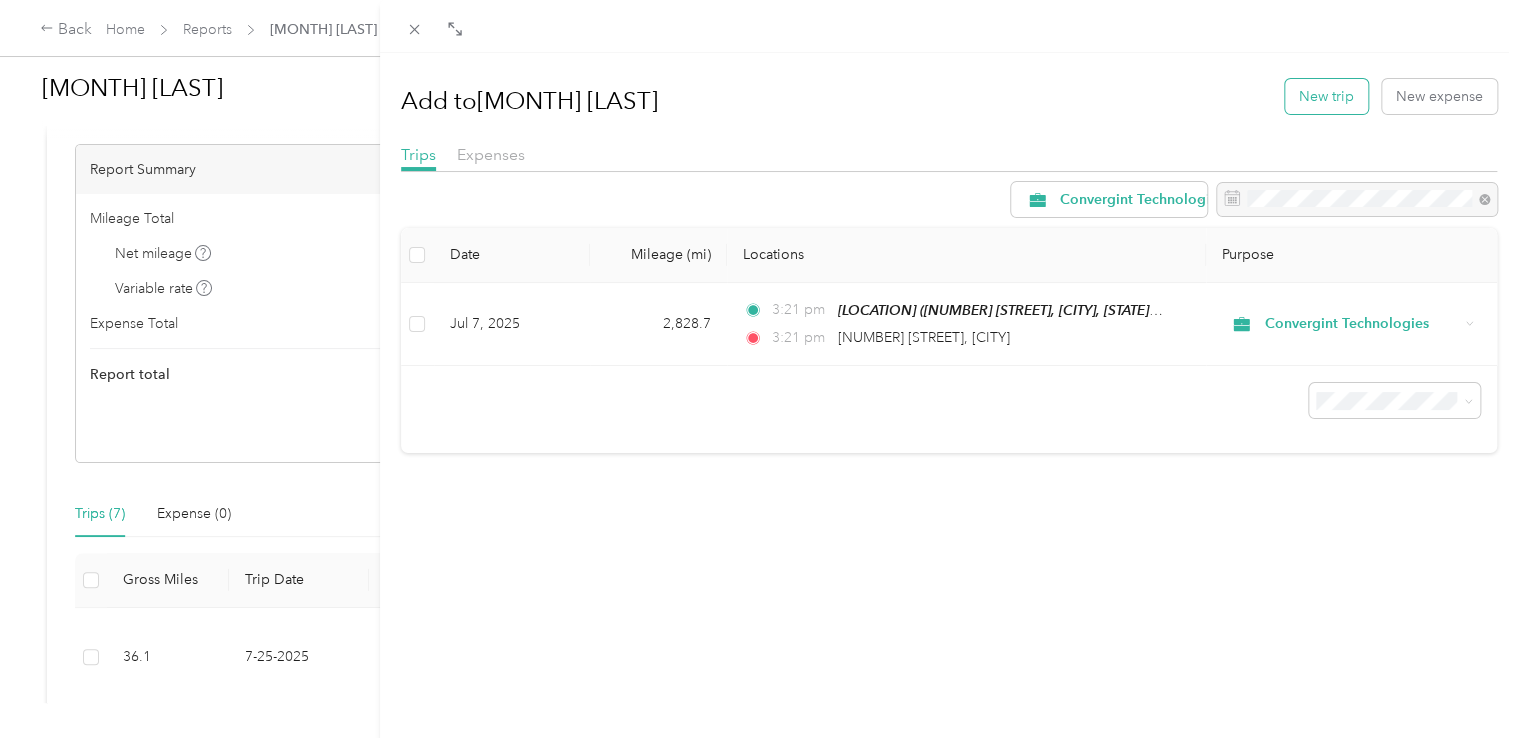 click on "New trip" at bounding box center [1326, 96] 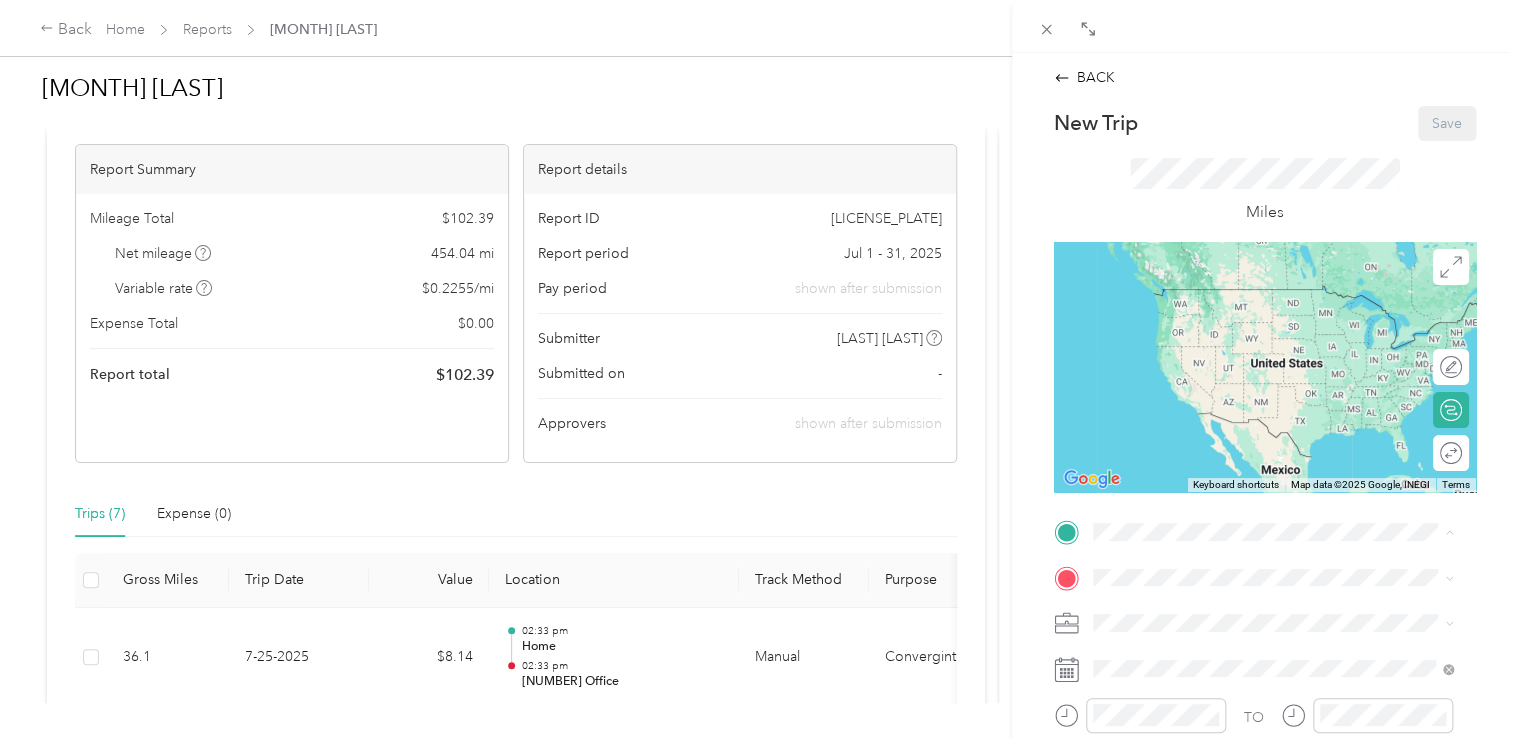 click on "[NUMBER] [STREET], [POSTAL_CODE], [CITY], [STATE], [COUNTRY]" at bounding box center (1276, 399) 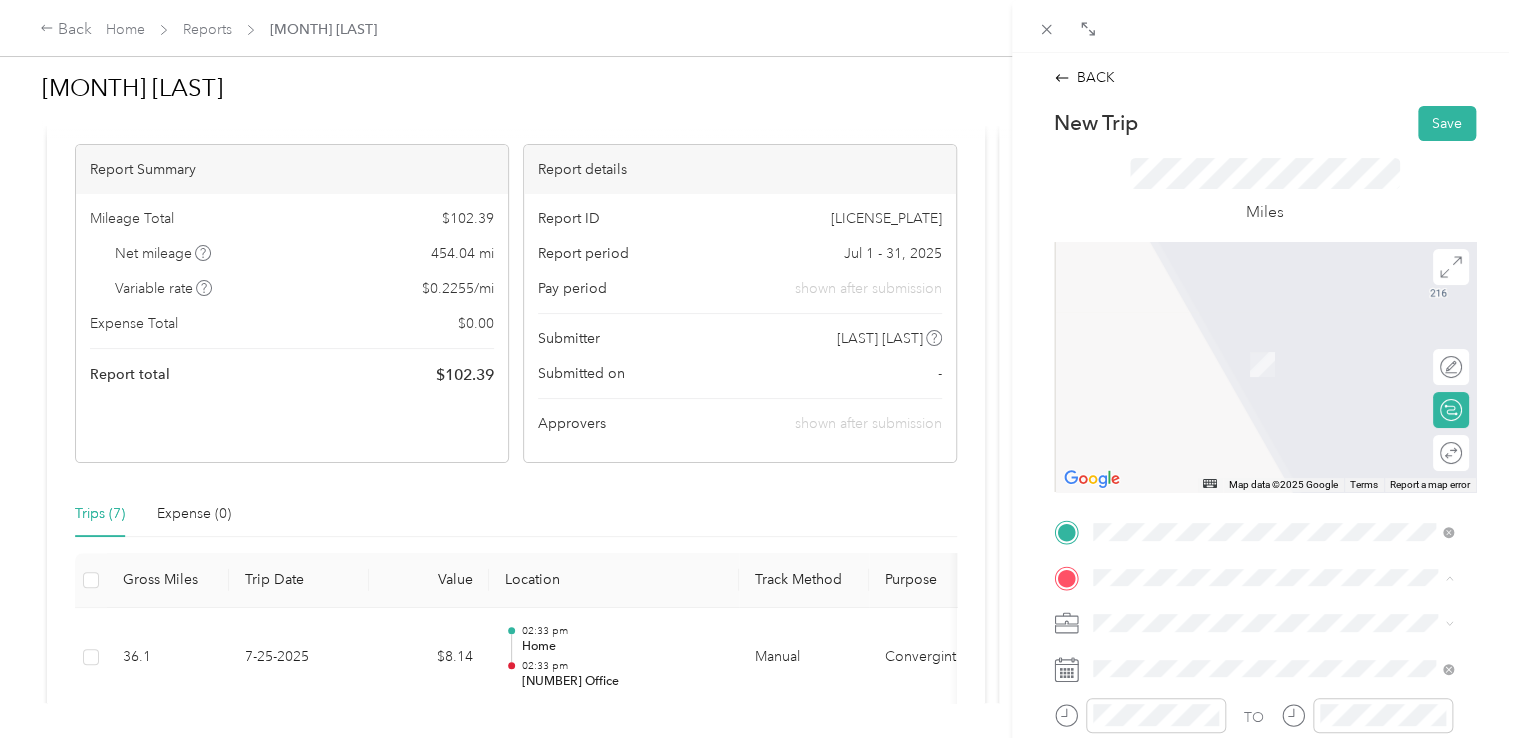 click on "[NUMBER] [STREET], [POSTAL_CODE], [CITY], [STATE], [COUNTRY]" at bounding box center (1276, 528) 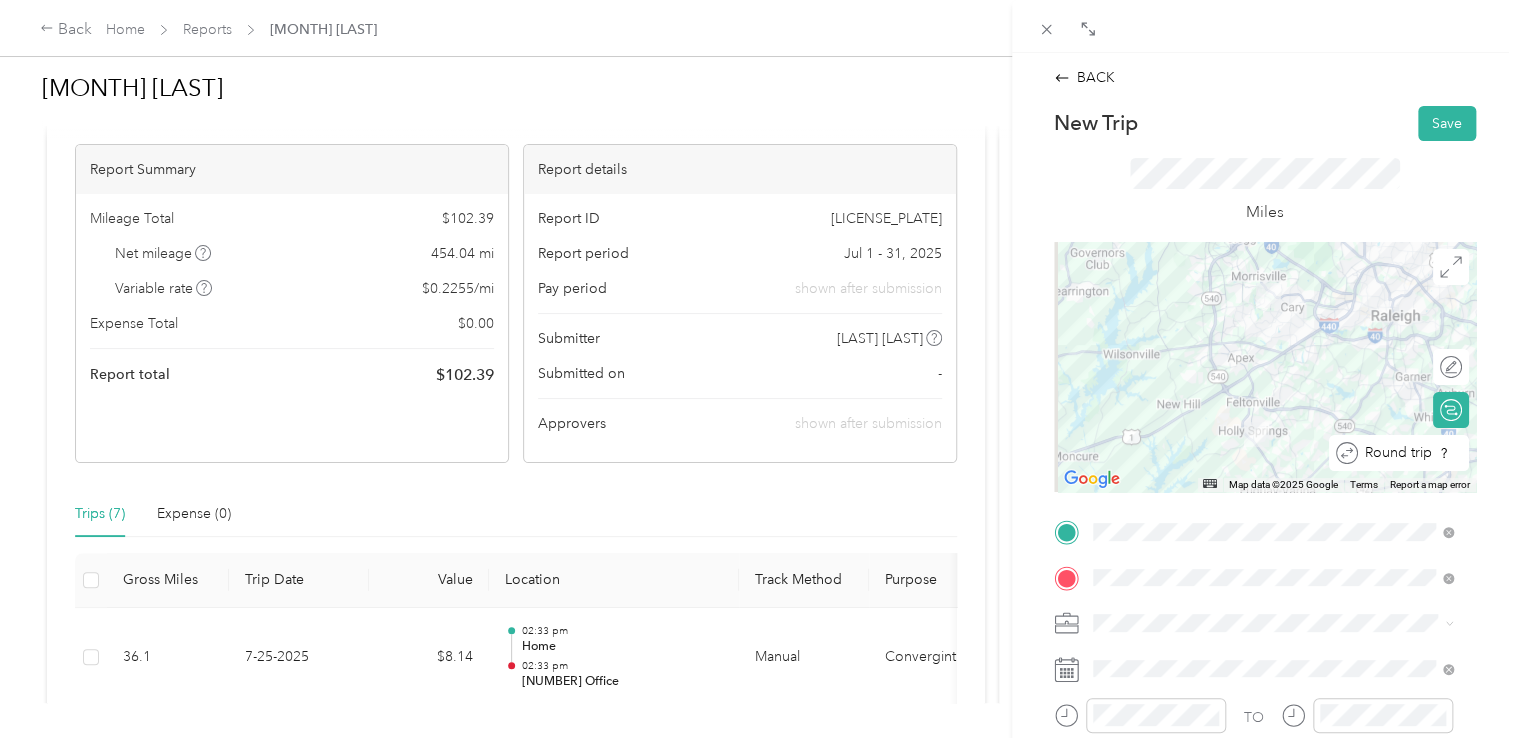 click at bounding box center (1470, 452) 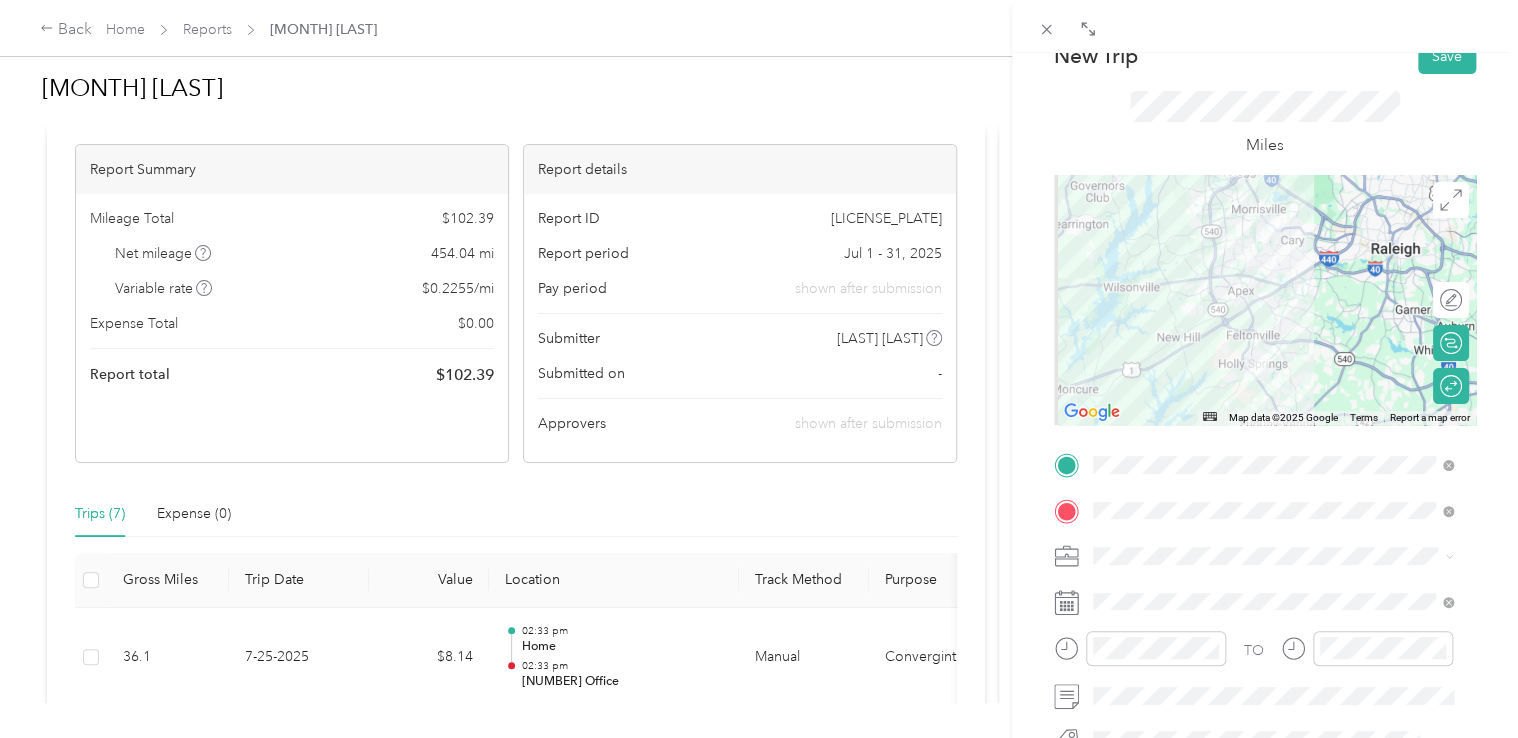 scroll, scrollTop: 72, scrollLeft: 0, axis: vertical 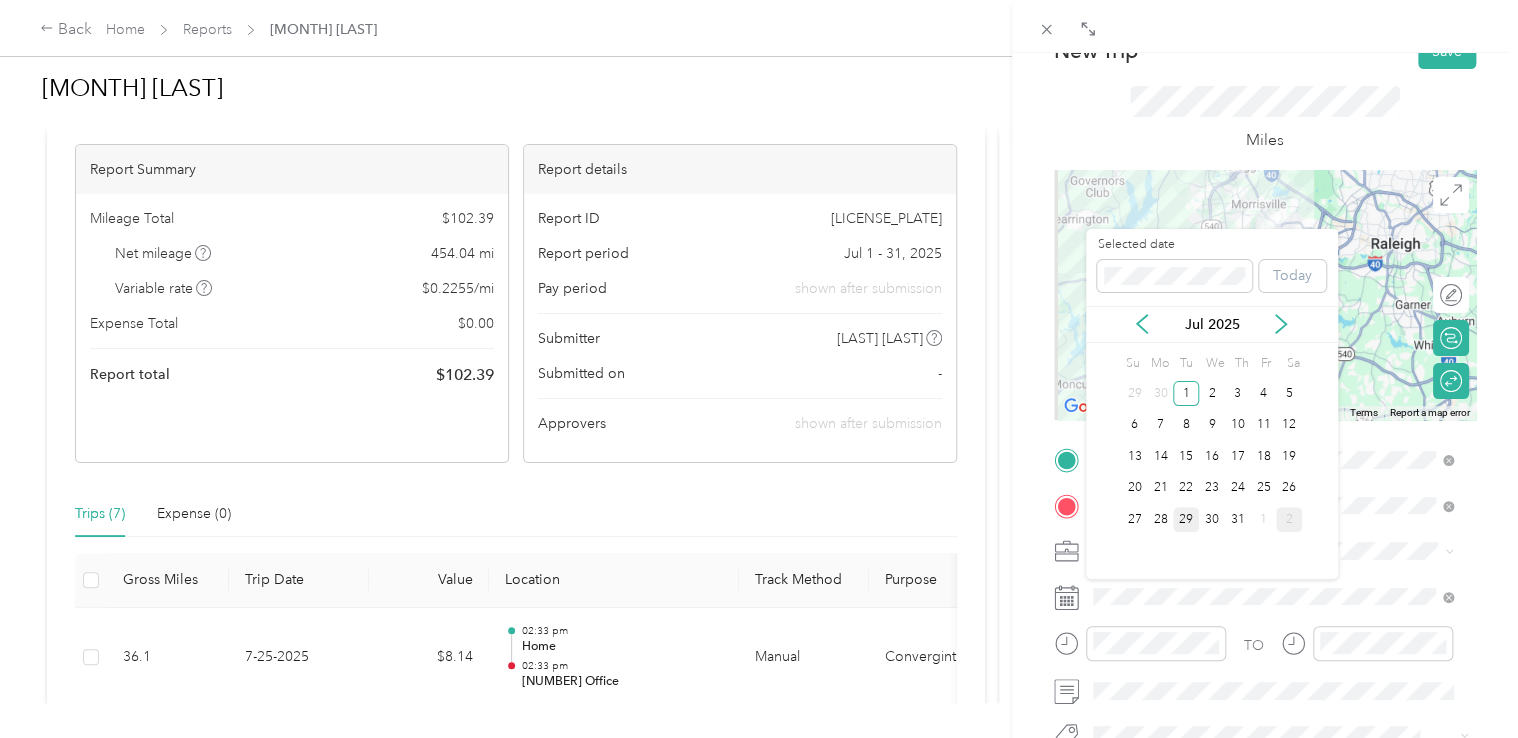 click on "29" at bounding box center (1186, 519) 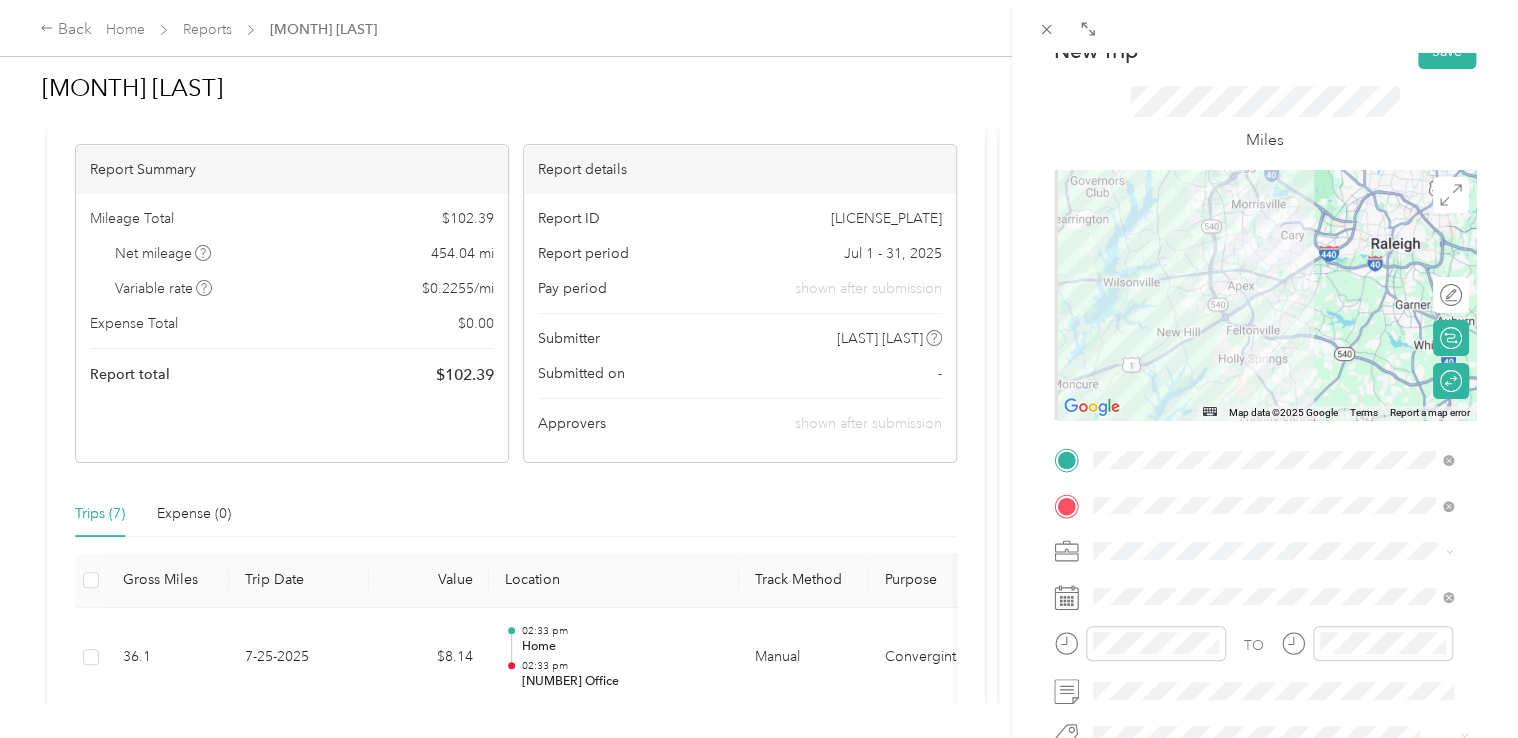 scroll, scrollTop: 40, scrollLeft: 0, axis: vertical 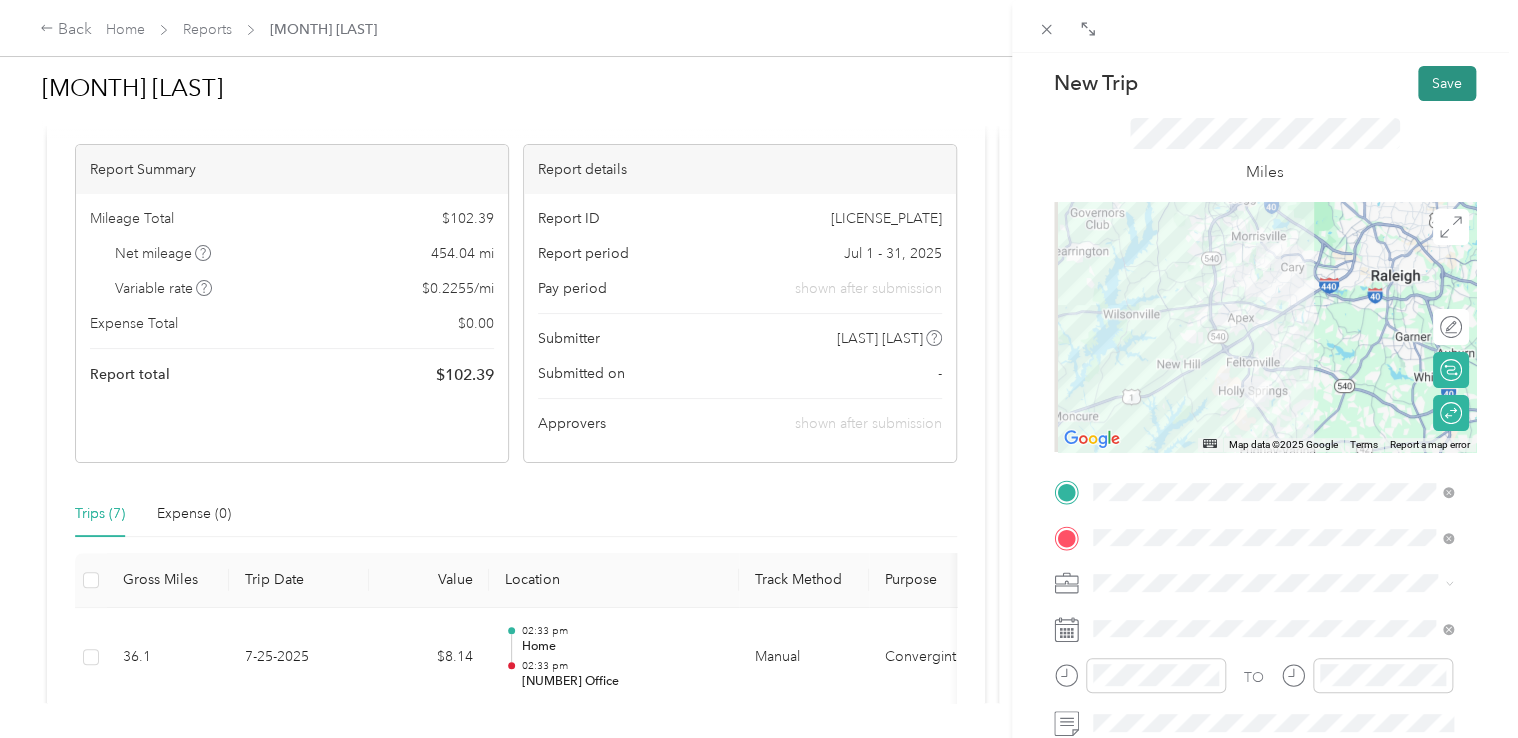 click on "Save" at bounding box center [1447, 83] 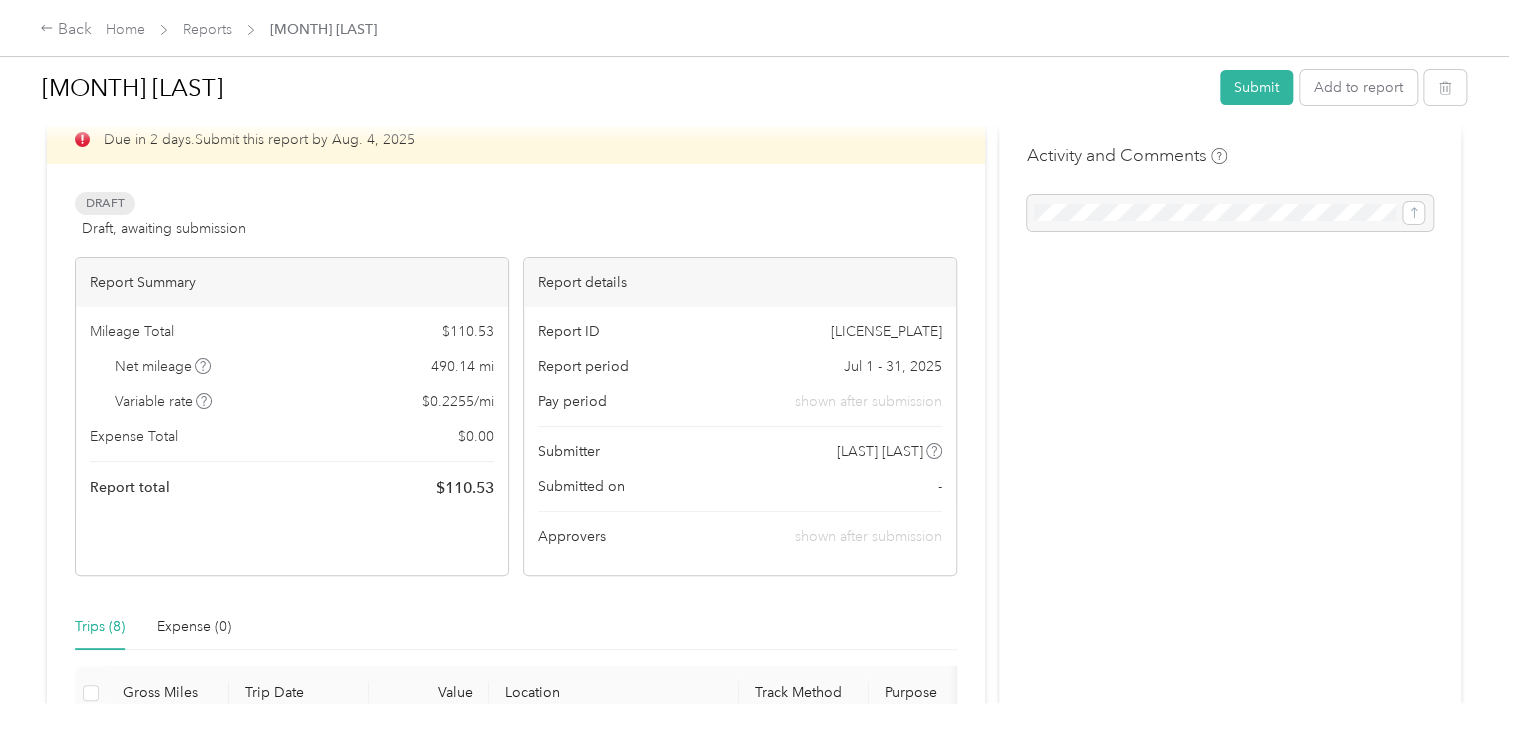 scroll, scrollTop: 0, scrollLeft: 0, axis: both 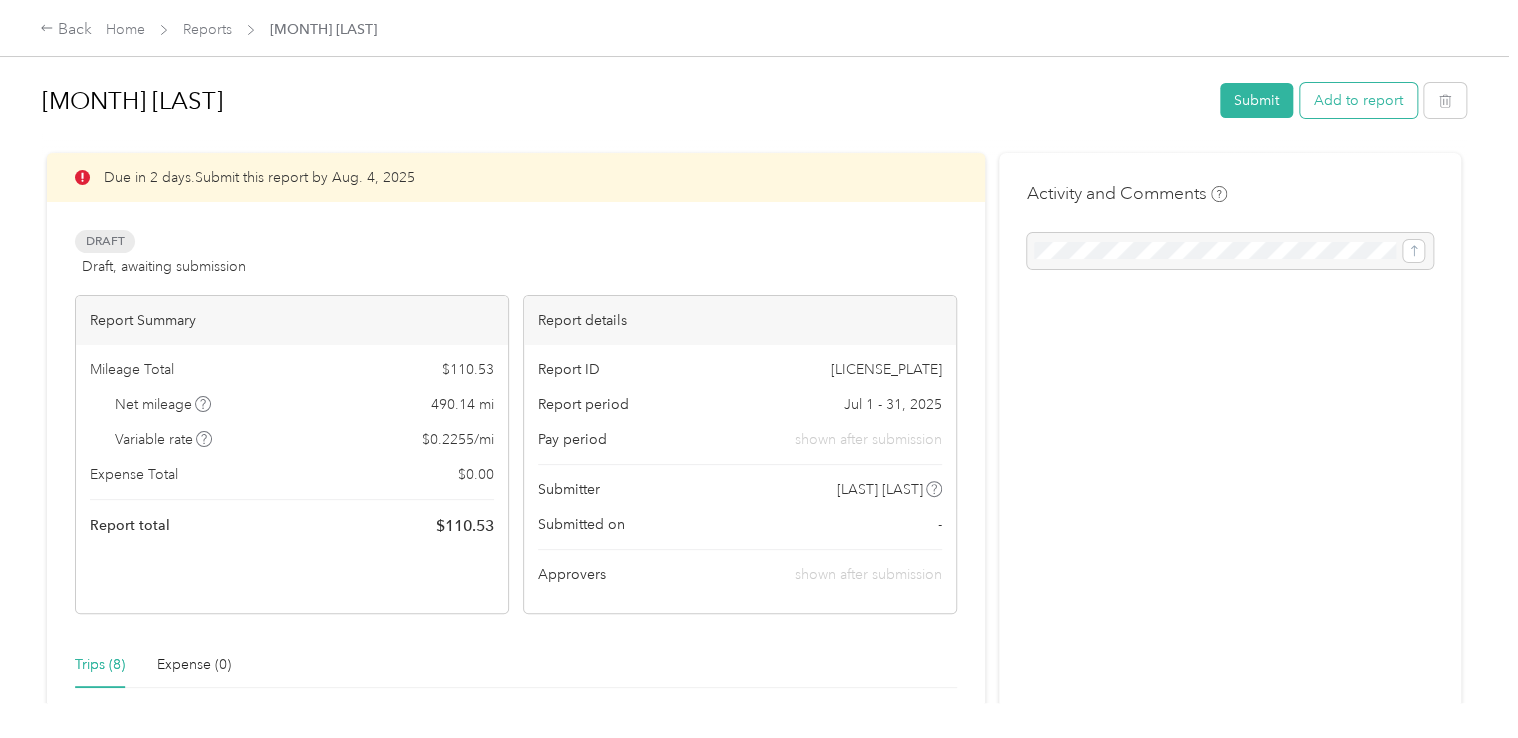 click on "Add to report" at bounding box center [1358, 100] 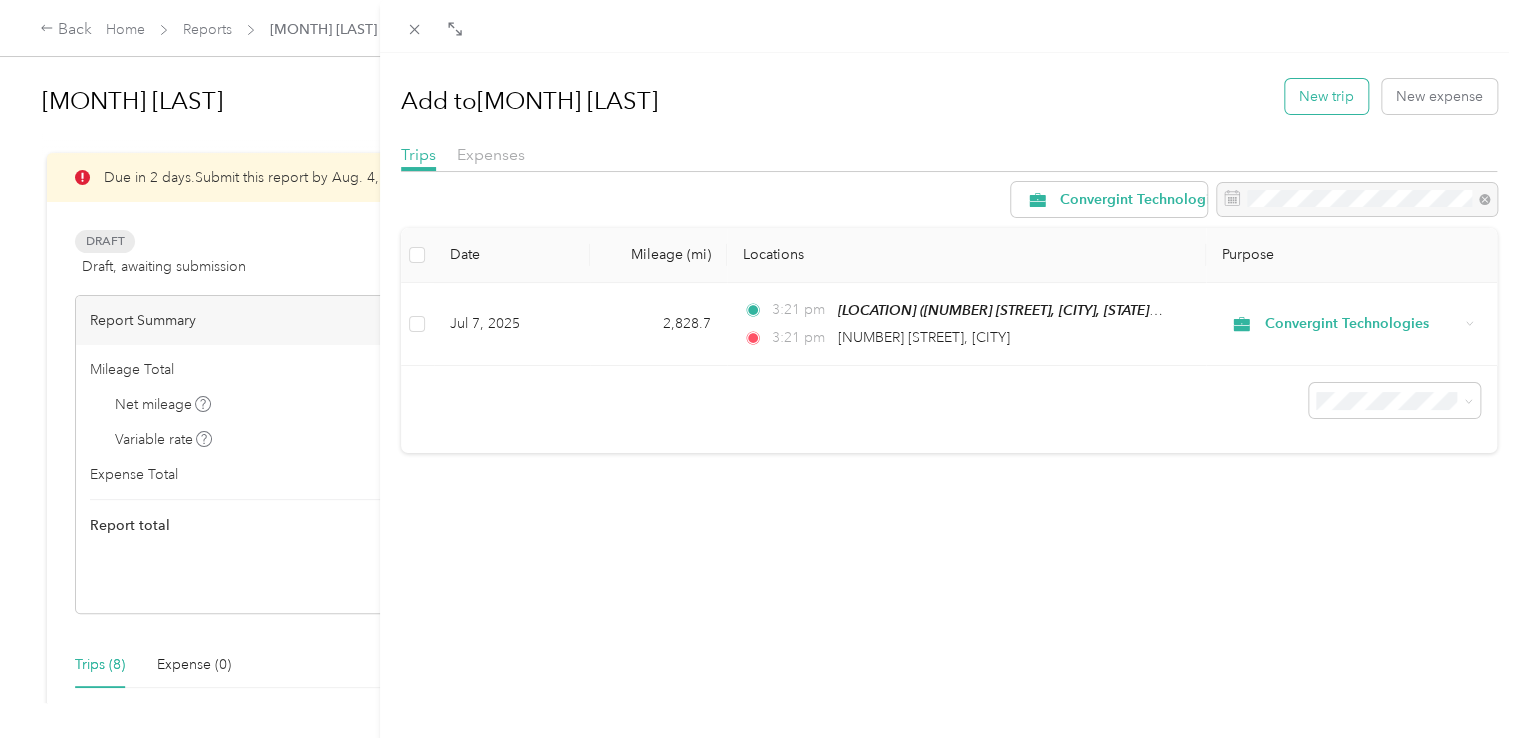 click on "New trip" at bounding box center [1326, 96] 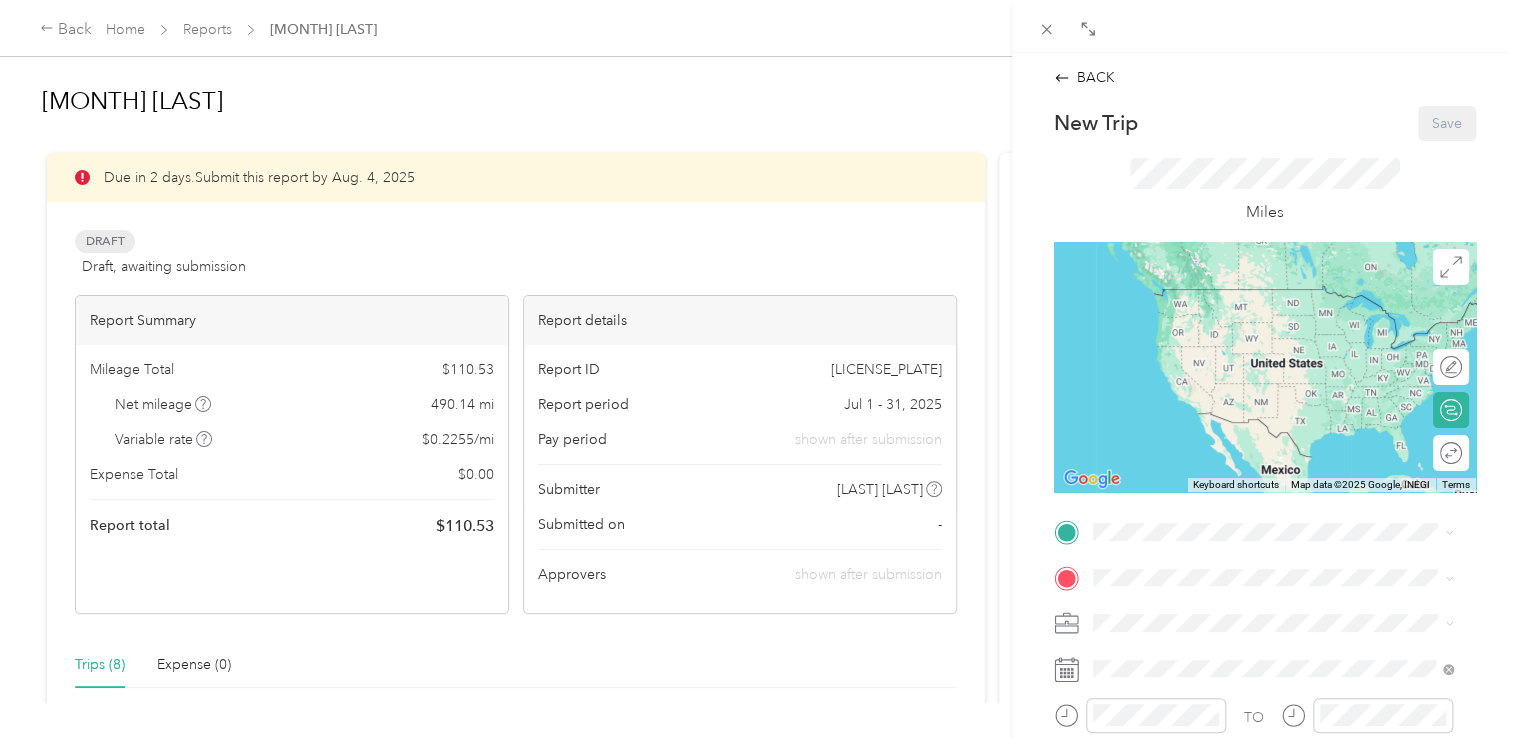drag, startPoint x: 1160, startPoint y: 521, endPoint x: 1130, endPoint y: 398, distance: 126.60569 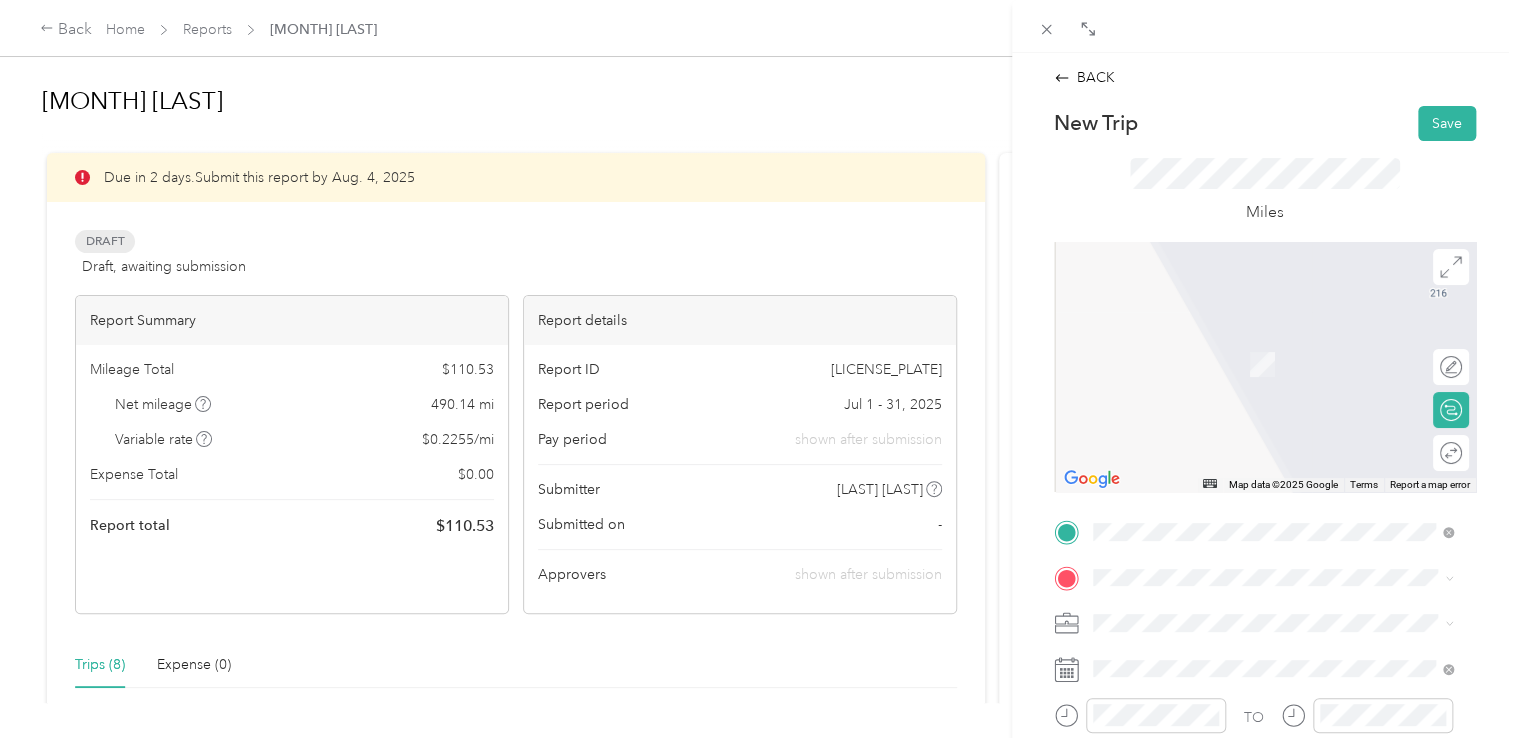 click on "[NUMBER] Office [NUMBER] [STREET], [POSTAL_CODE], [CITY], [STATE], [COUNTRY]" at bounding box center (1288, 513) 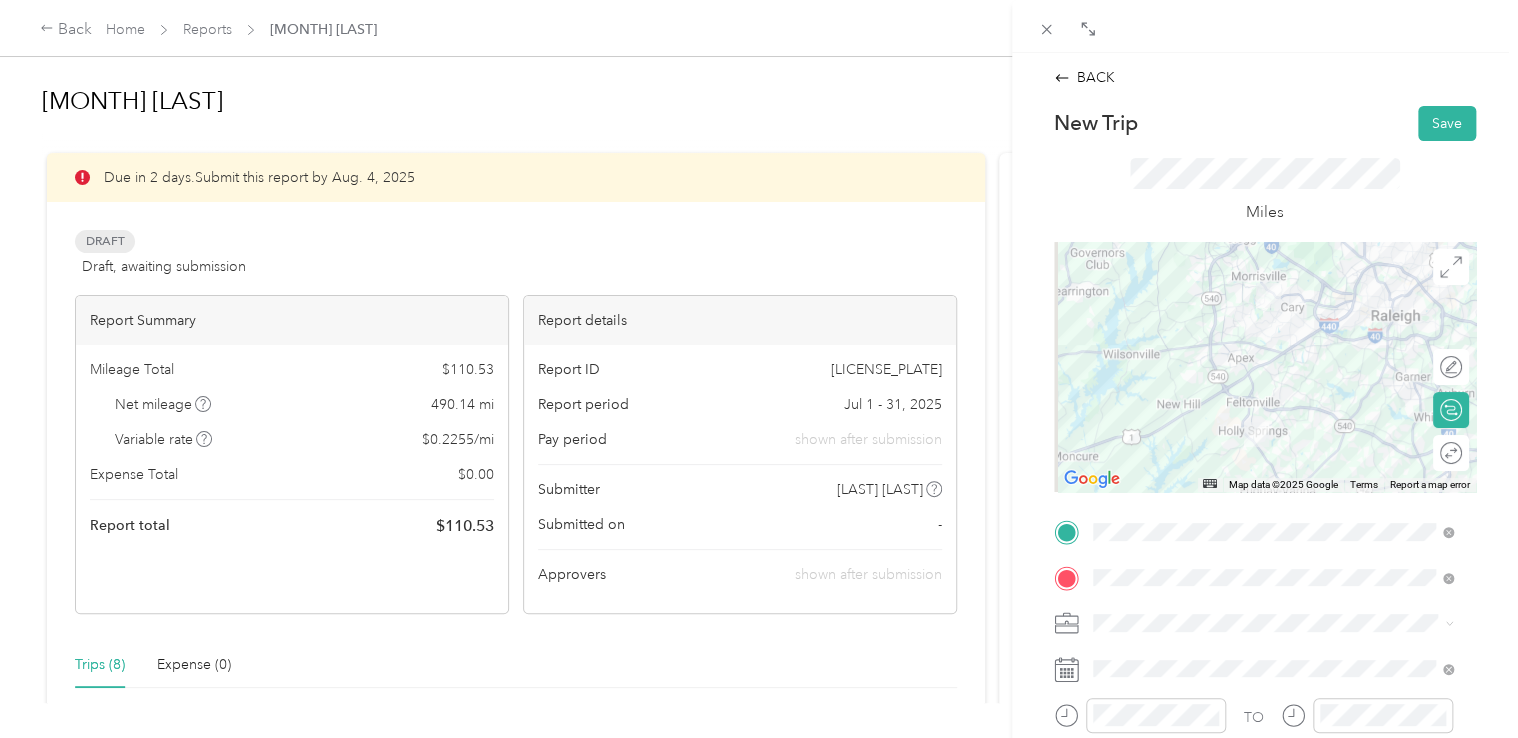 scroll, scrollTop: 132, scrollLeft: 0, axis: vertical 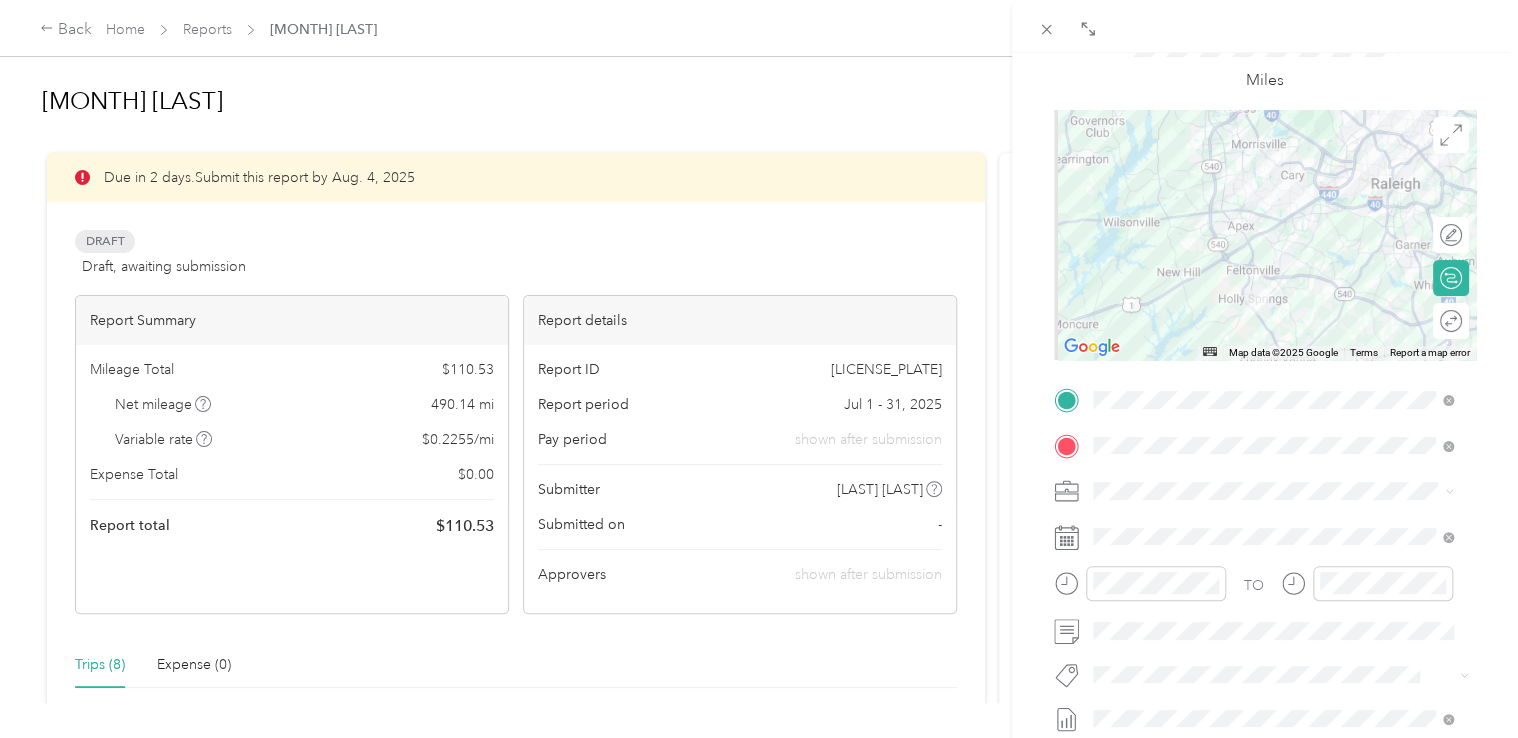 click on "Round trip" at bounding box center [1451, 321] 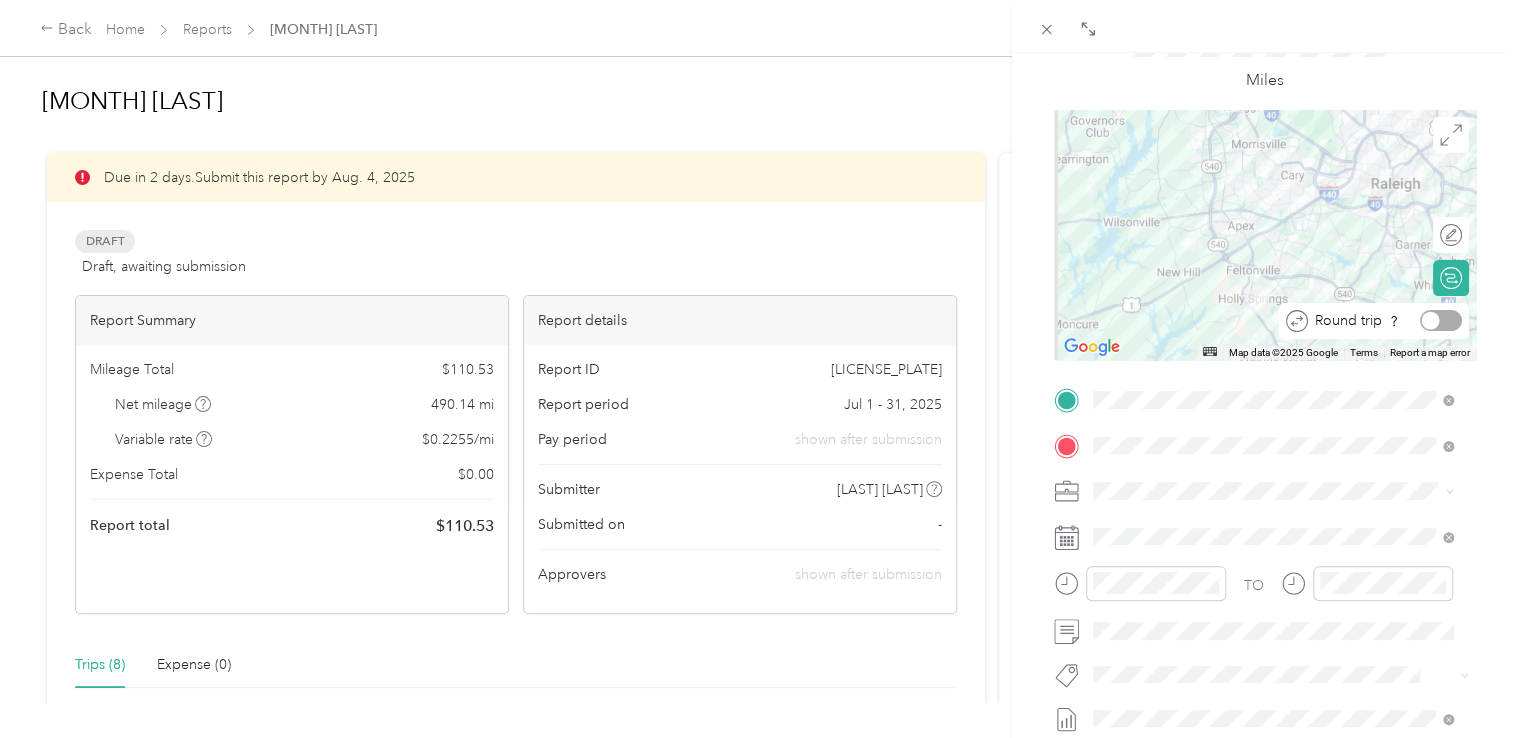 click at bounding box center (1441, 320) 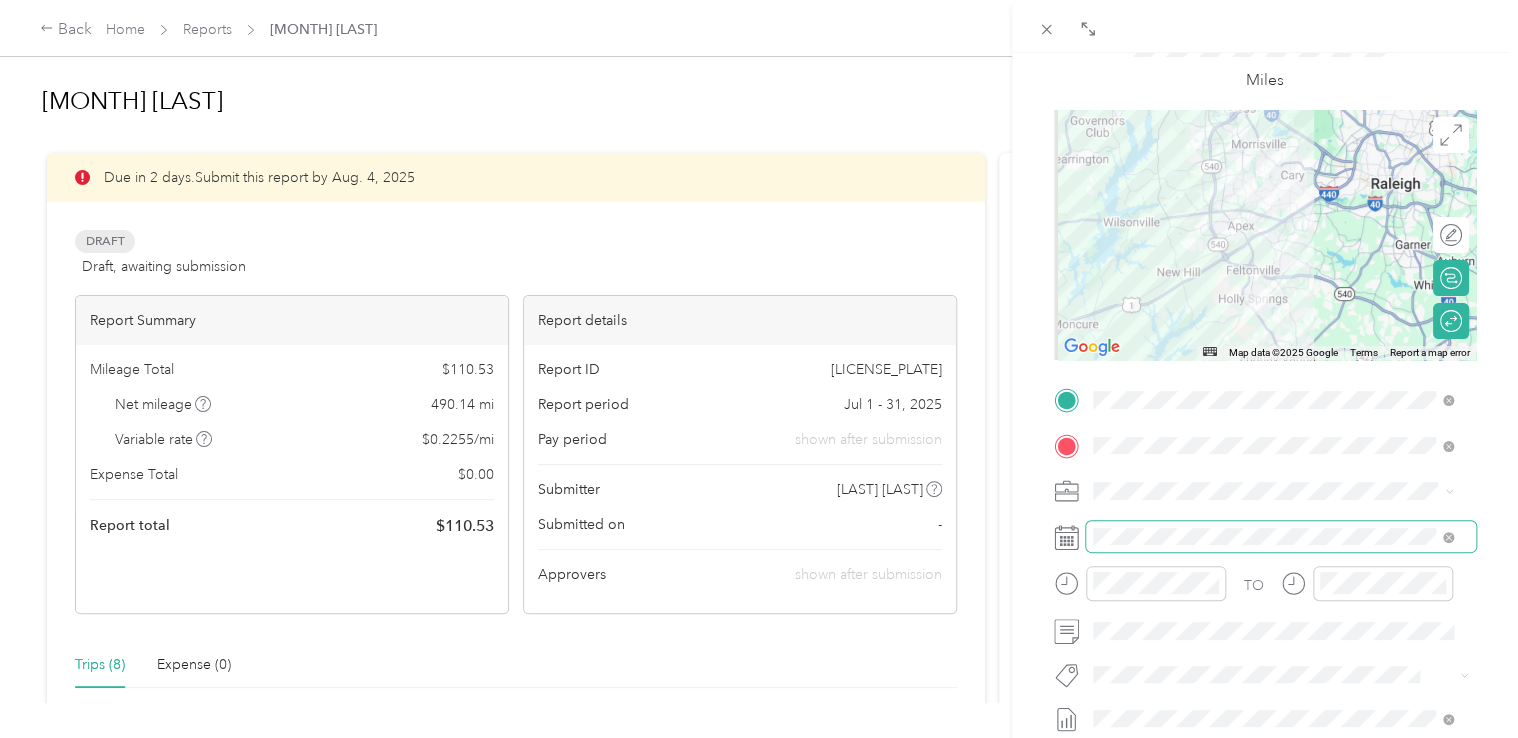 click at bounding box center (1281, 537) 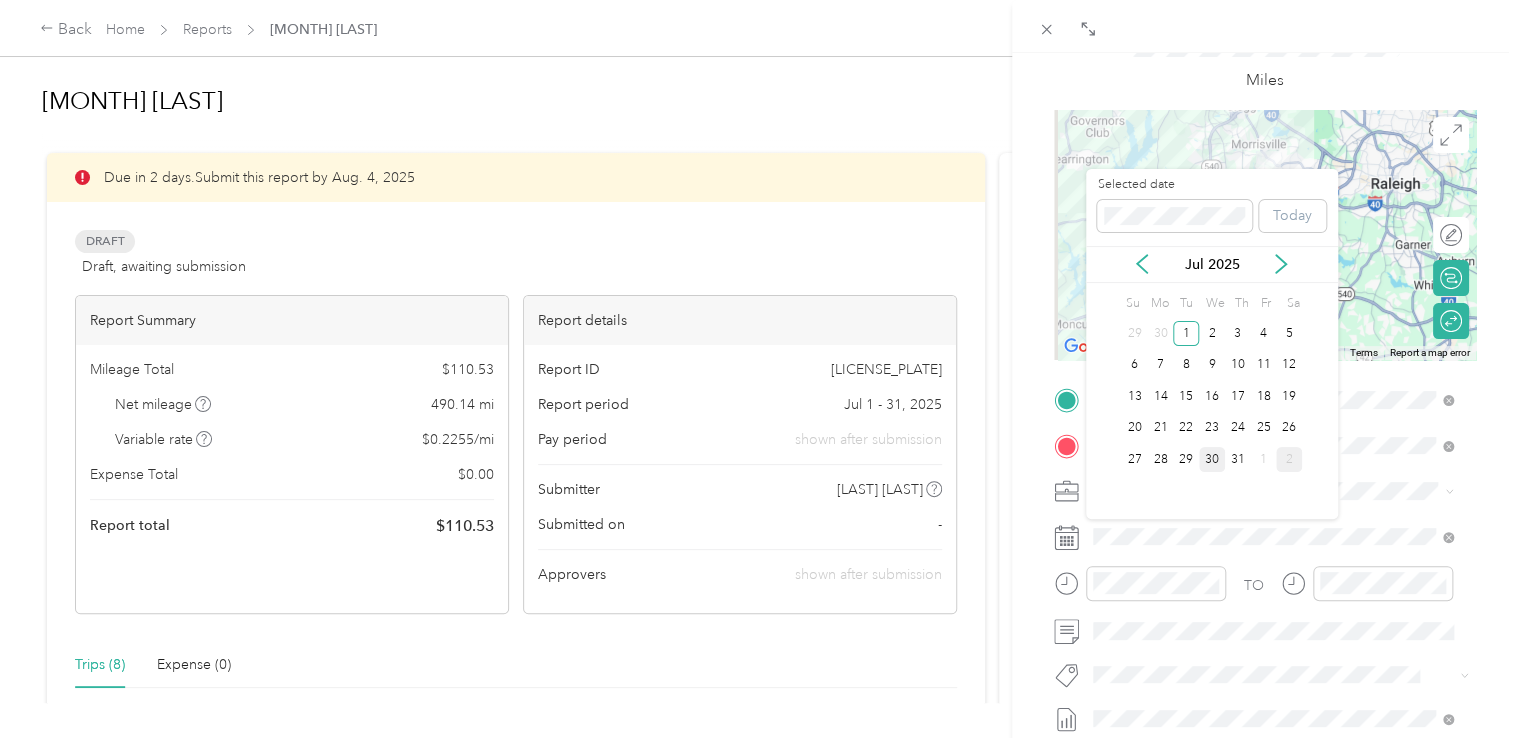 click on "30" at bounding box center [1212, 459] 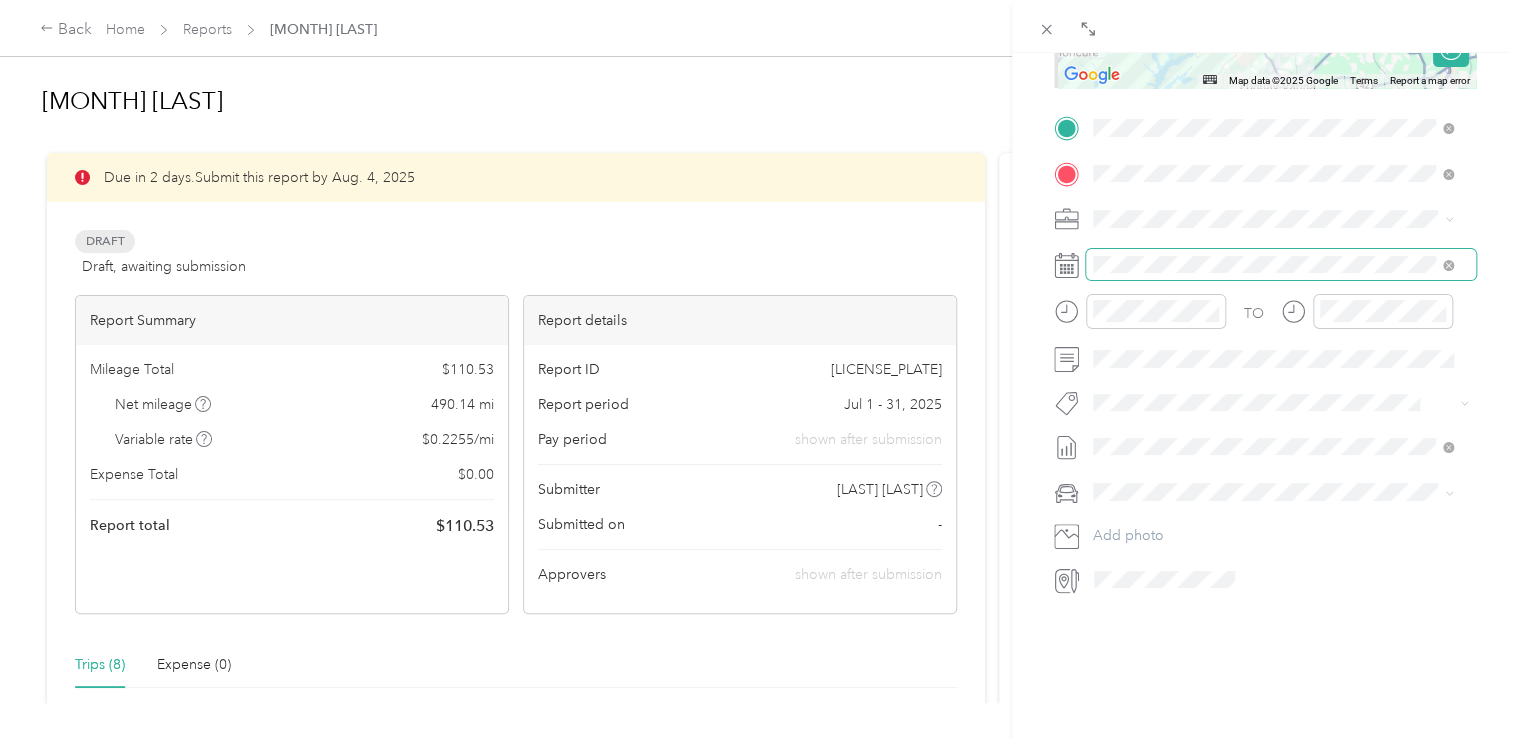 scroll, scrollTop: 0, scrollLeft: 0, axis: both 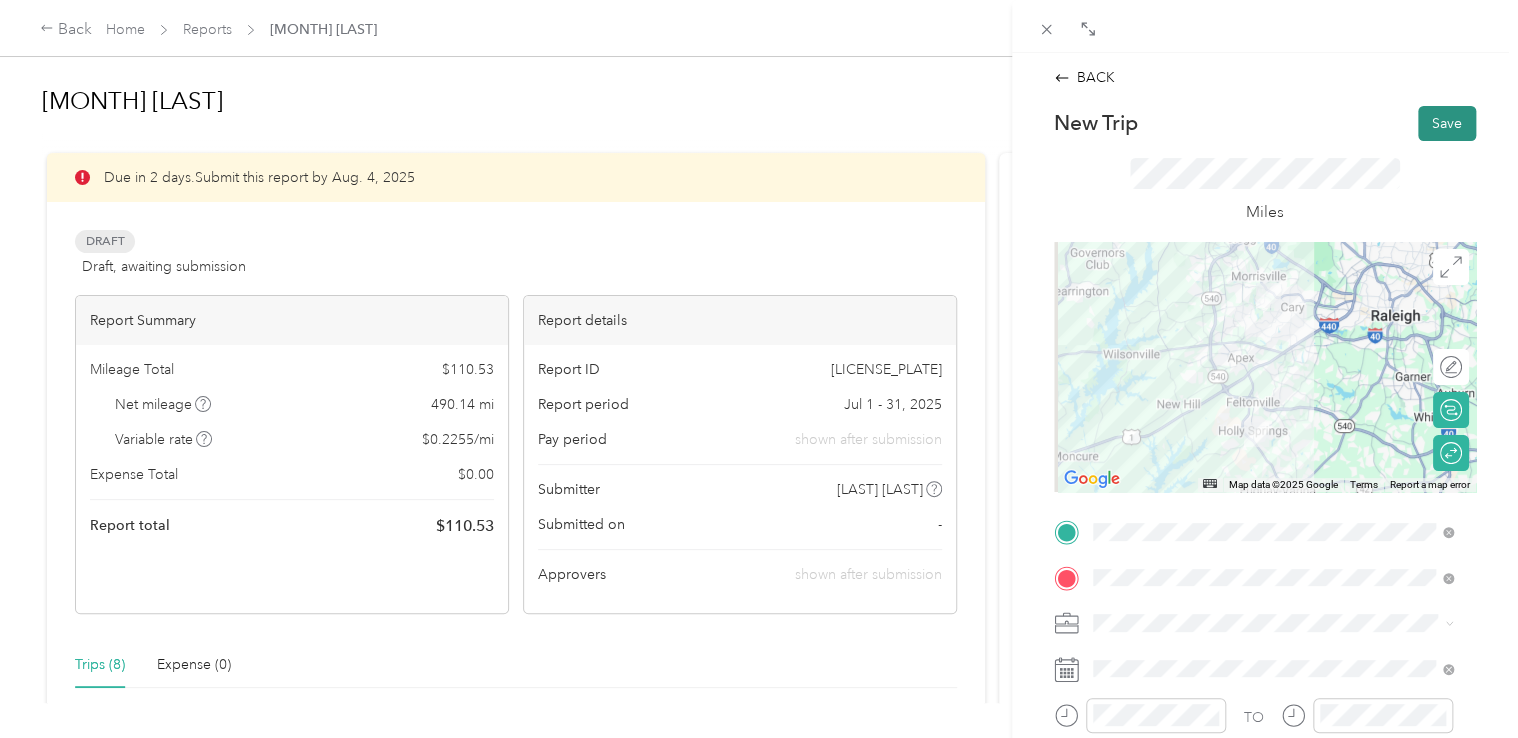 click on "Save" at bounding box center [1447, 123] 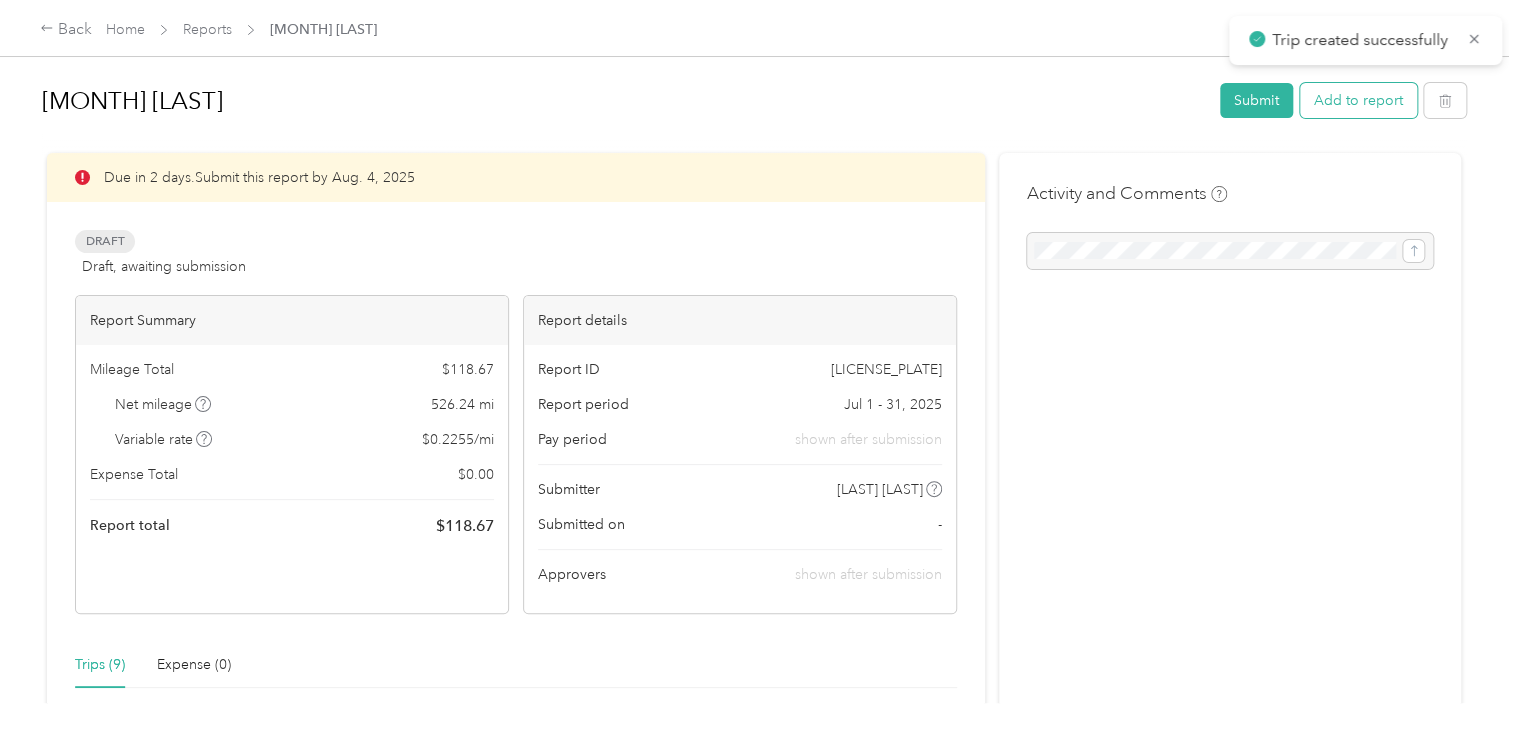 click on "Add to report" at bounding box center (1358, 100) 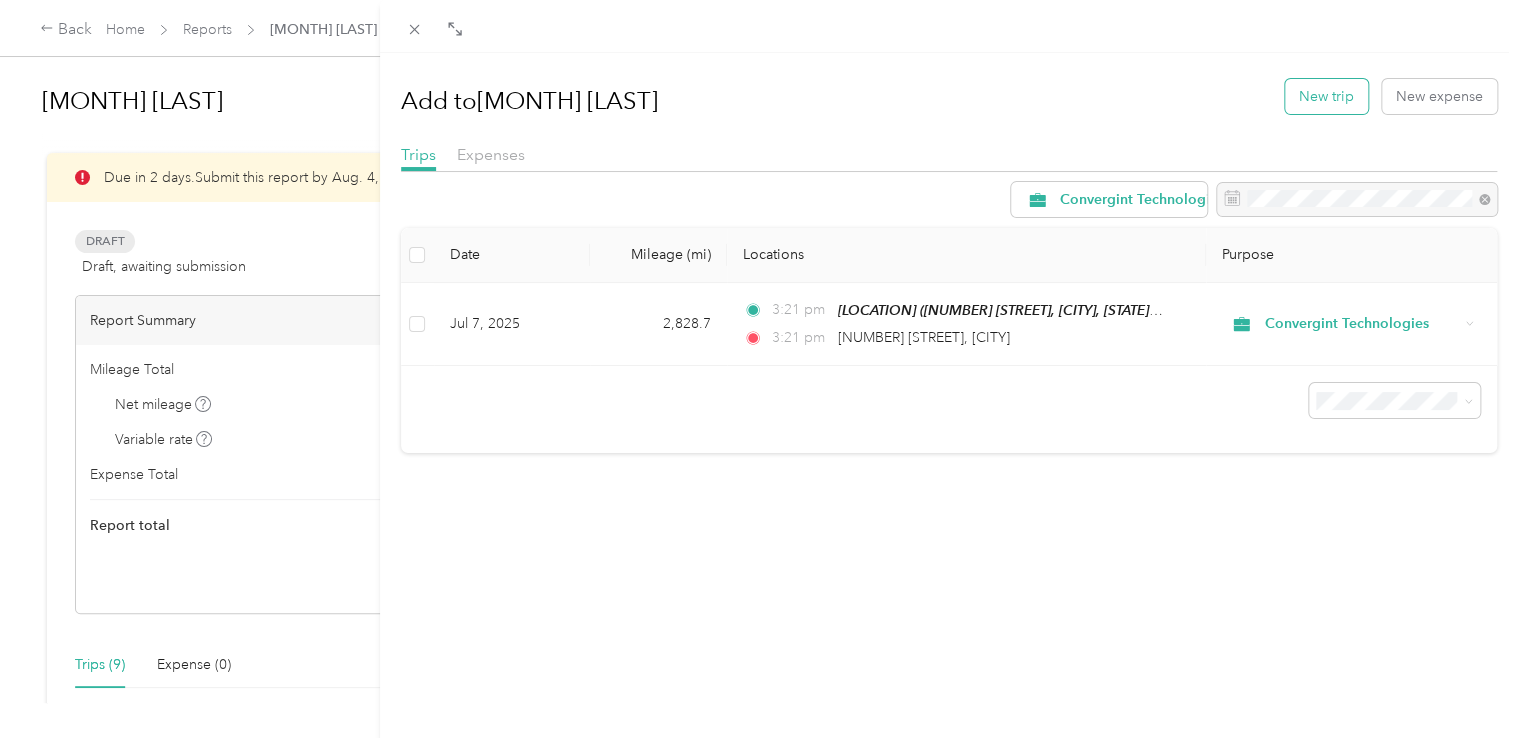 click on "New trip" at bounding box center (1326, 96) 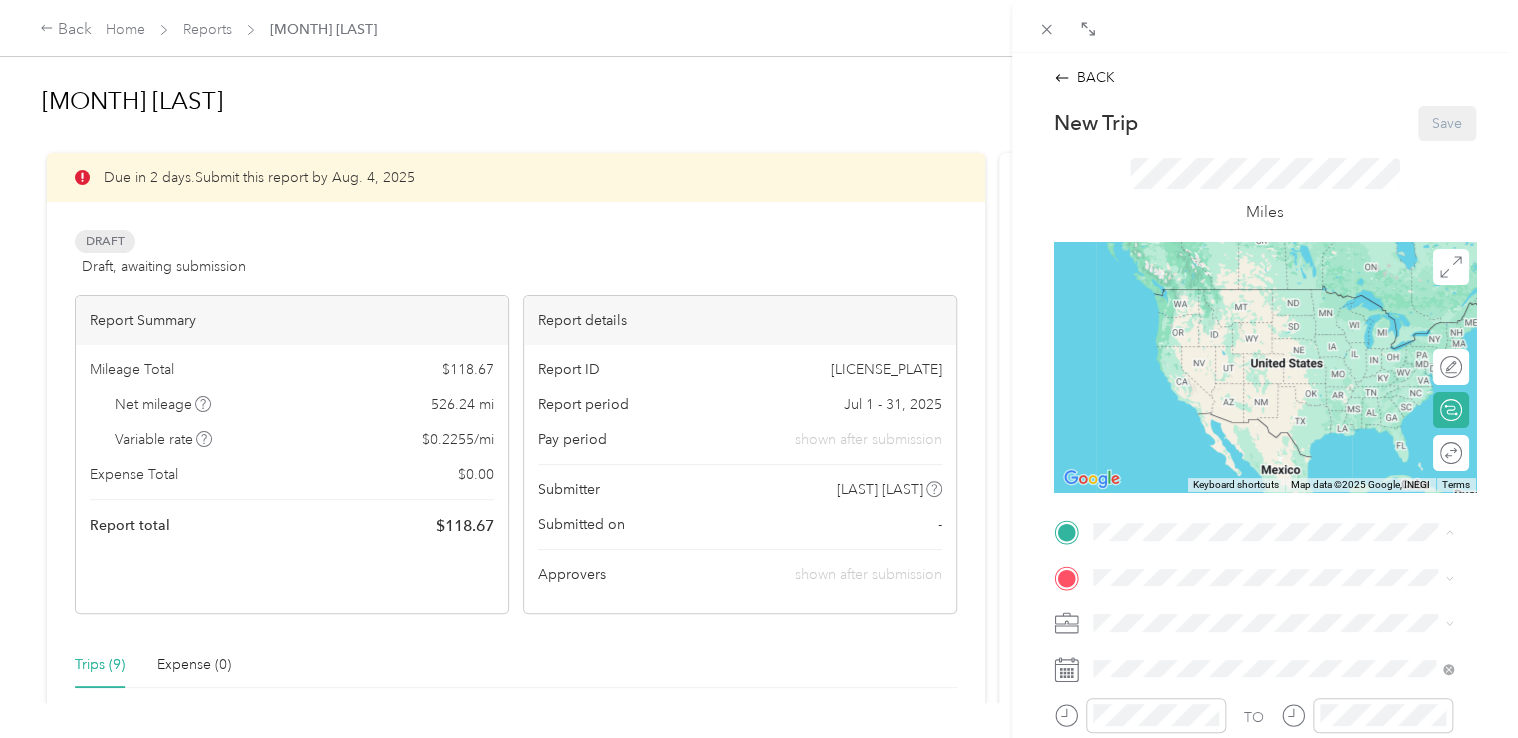 click on "[NUMBER] [STREET], [POSTAL_CODE], [CITY], [STATE], [COUNTRY]" at bounding box center [1276, 399] 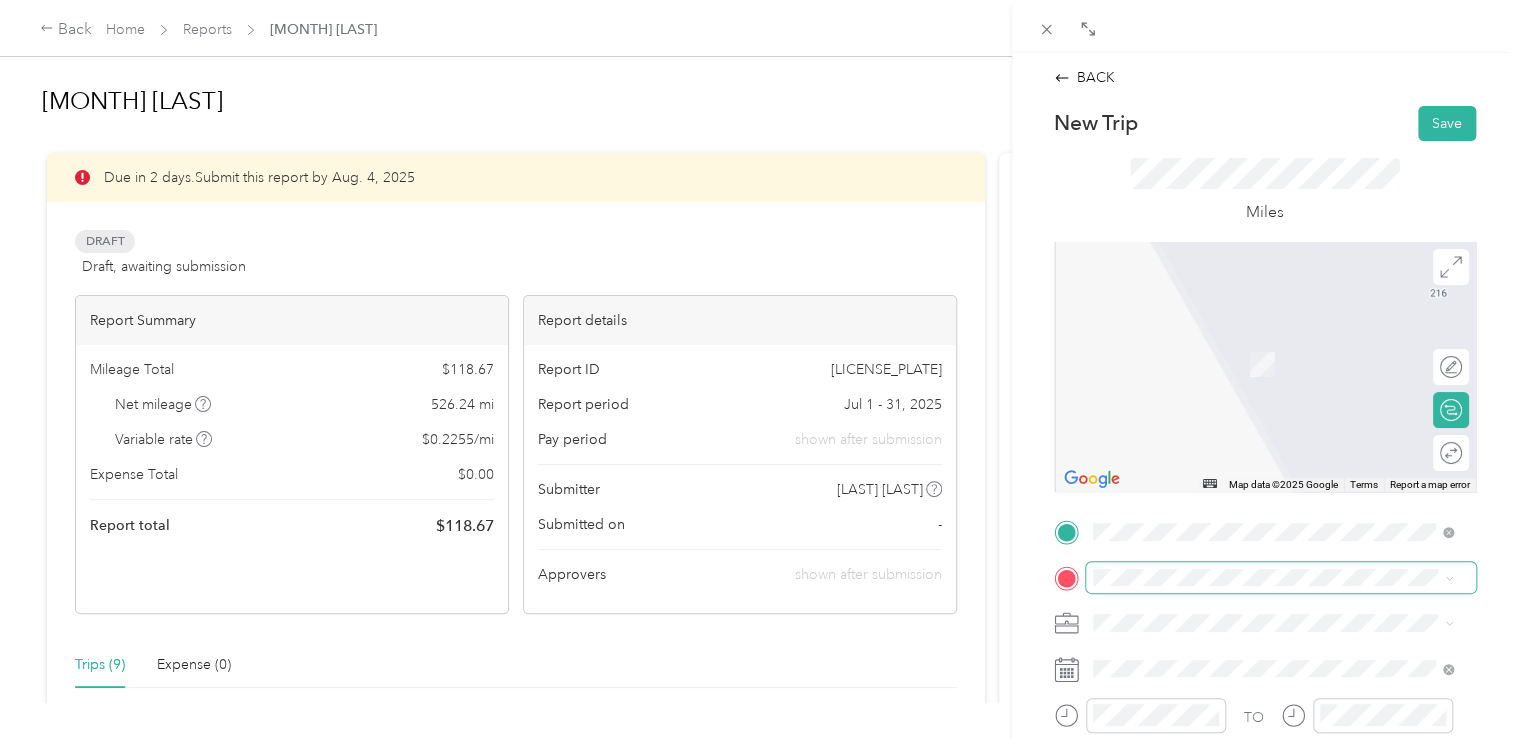 click at bounding box center [1281, 578] 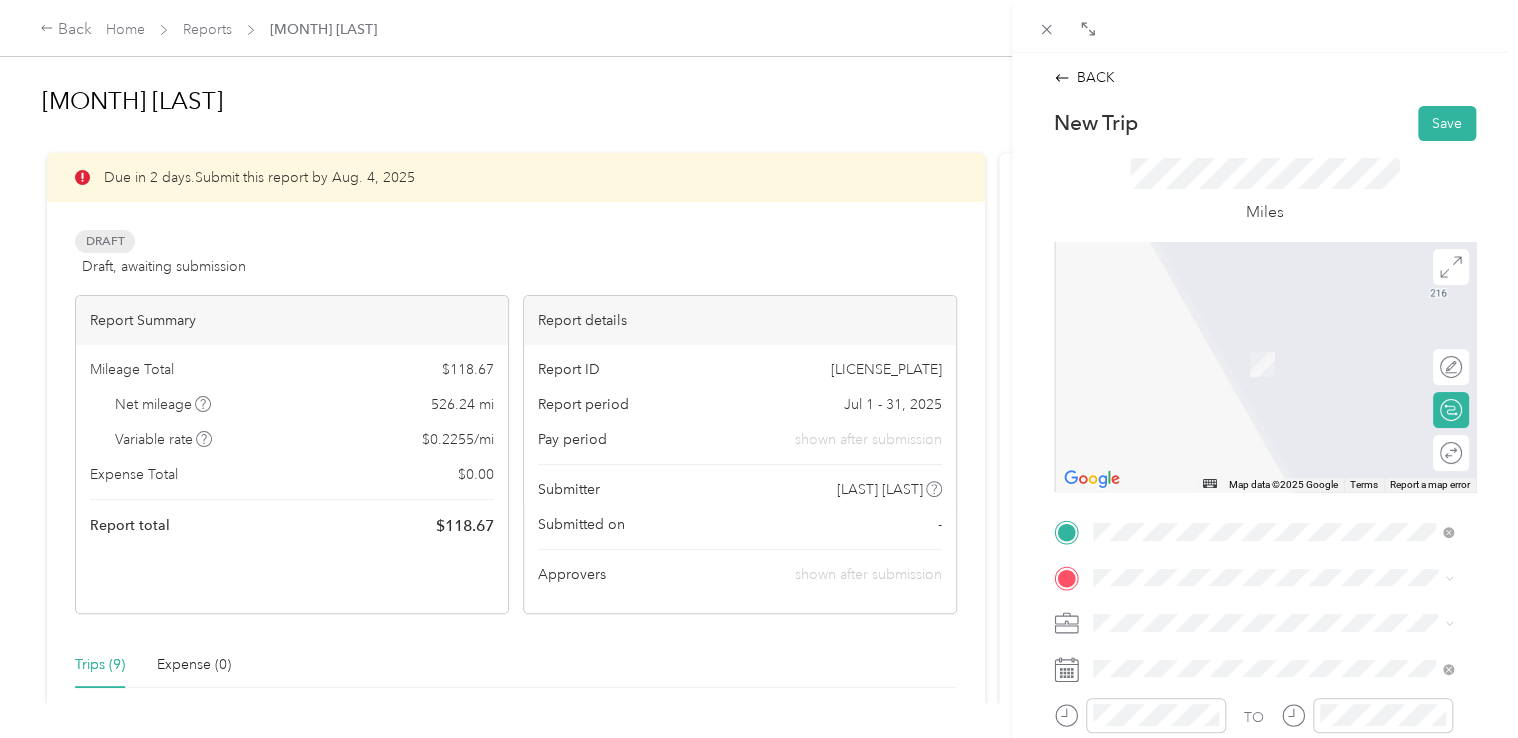 scroll, scrollTop: 44, scrollLeft: 0, axis: vertical 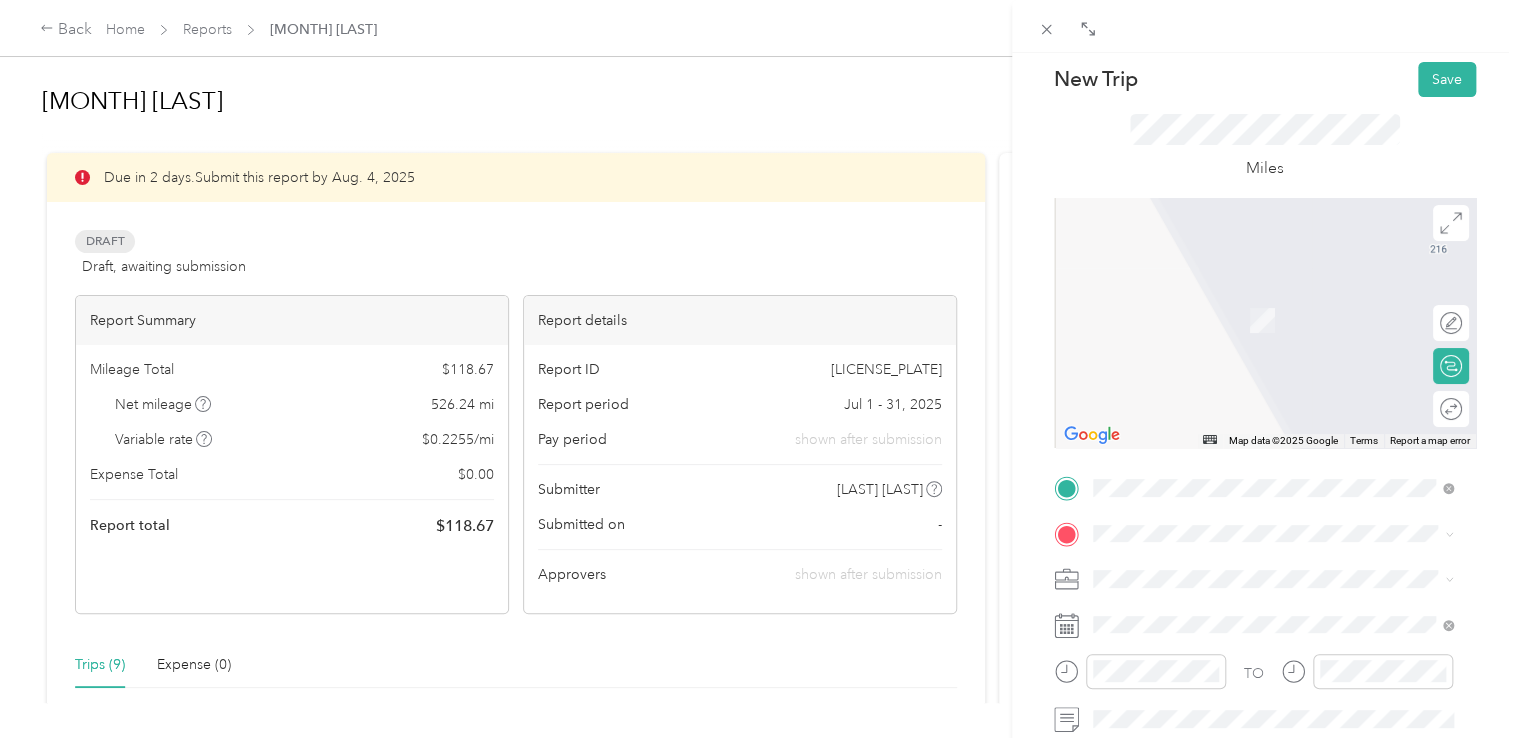 click on "[NUMBER] [STREET], [POSTAL_CODE], [CITY], [STATE], [COUNTRY]" at bounding box center (1276, 476) 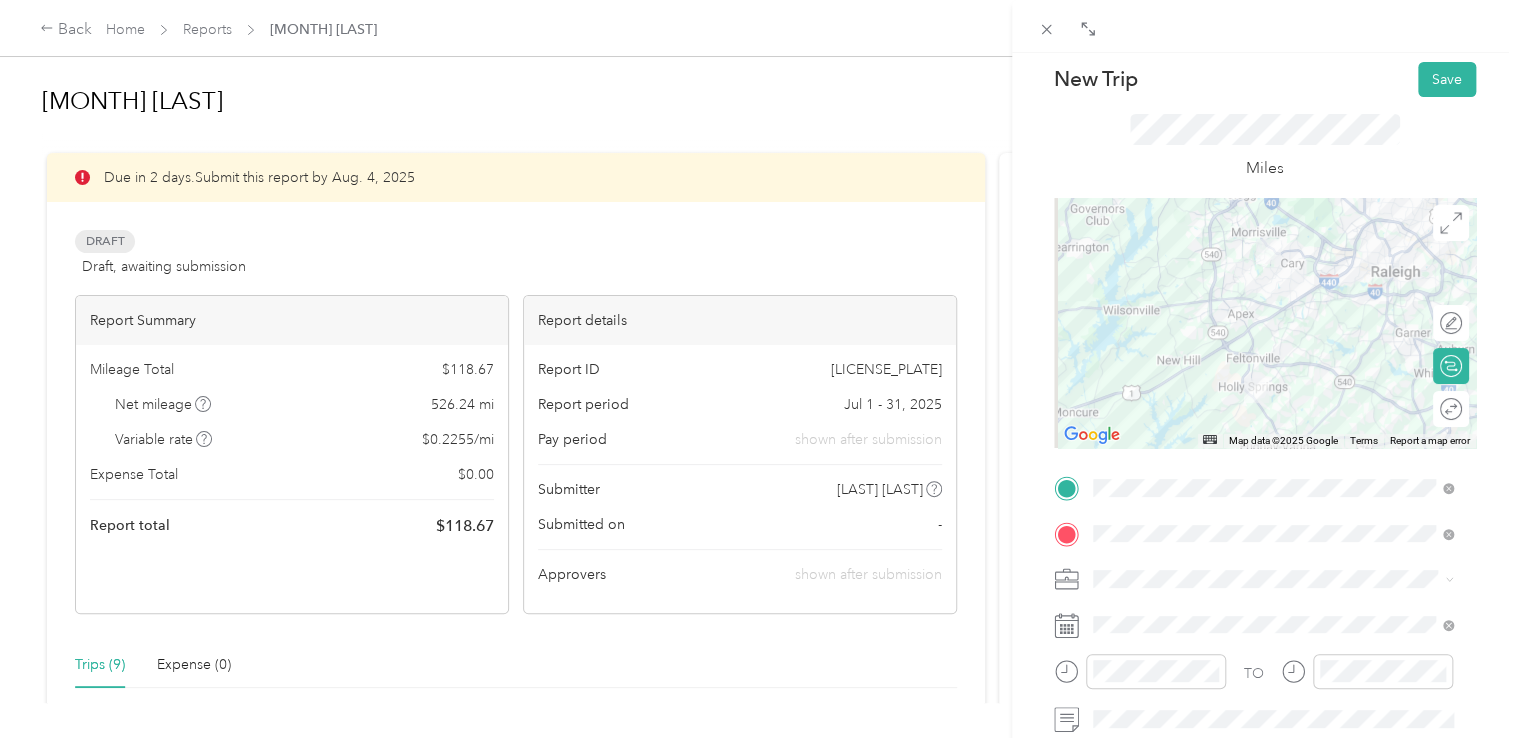 scroll, scrollTop: 179, scrollLeft: 0, axis: vertical 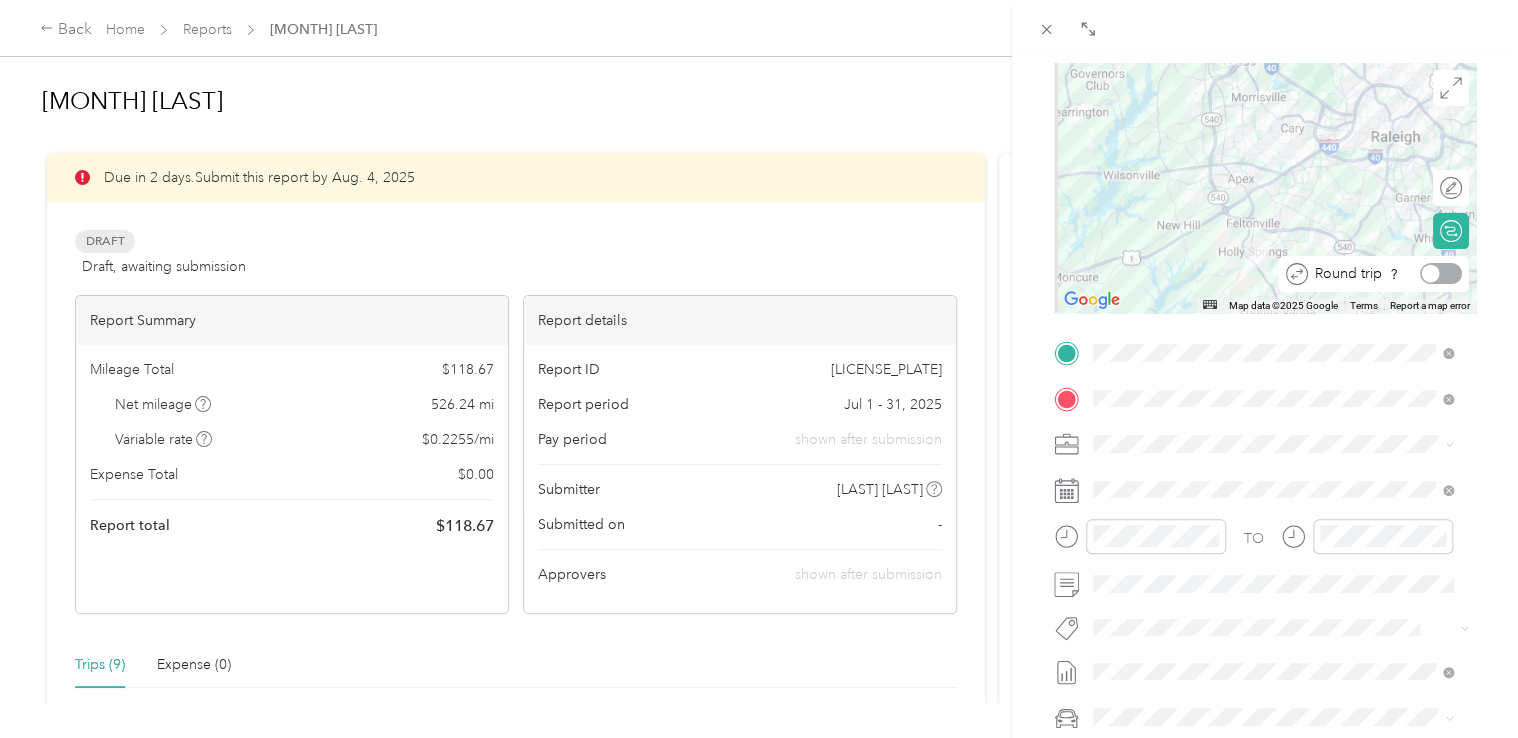 click at bounding box center [1441, 273] 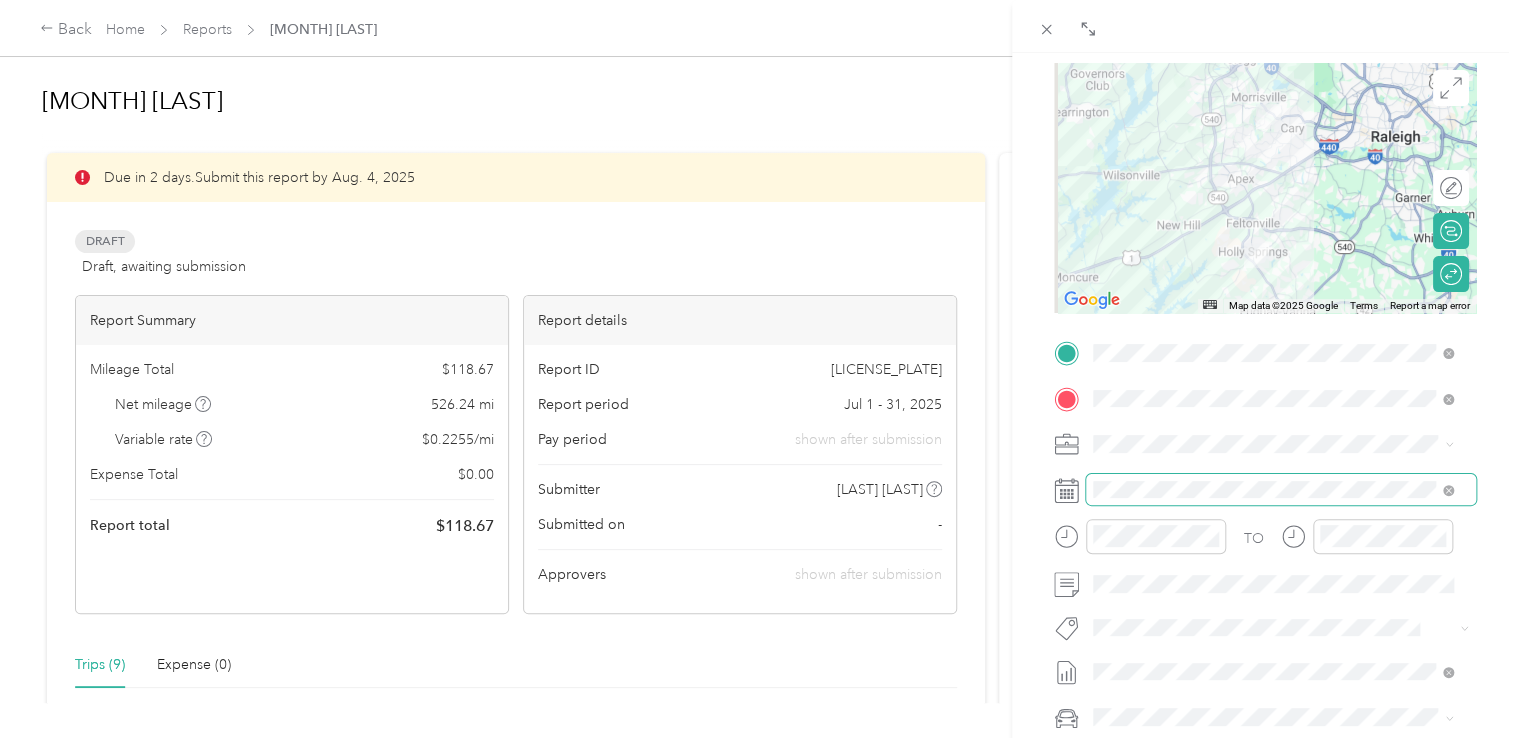 click at bounding box center (1281, 490) 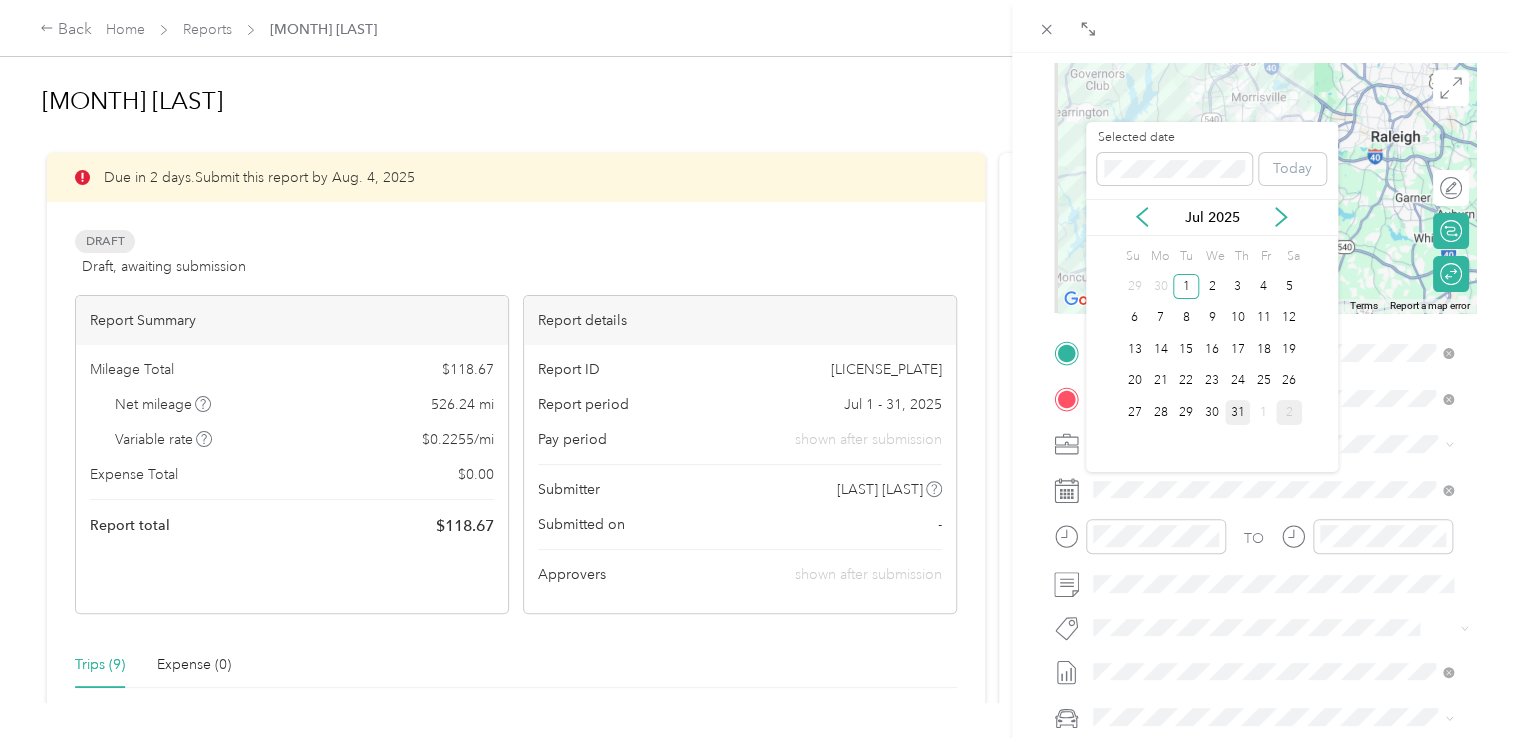 click on "31" at bounding box center (1238, 412) 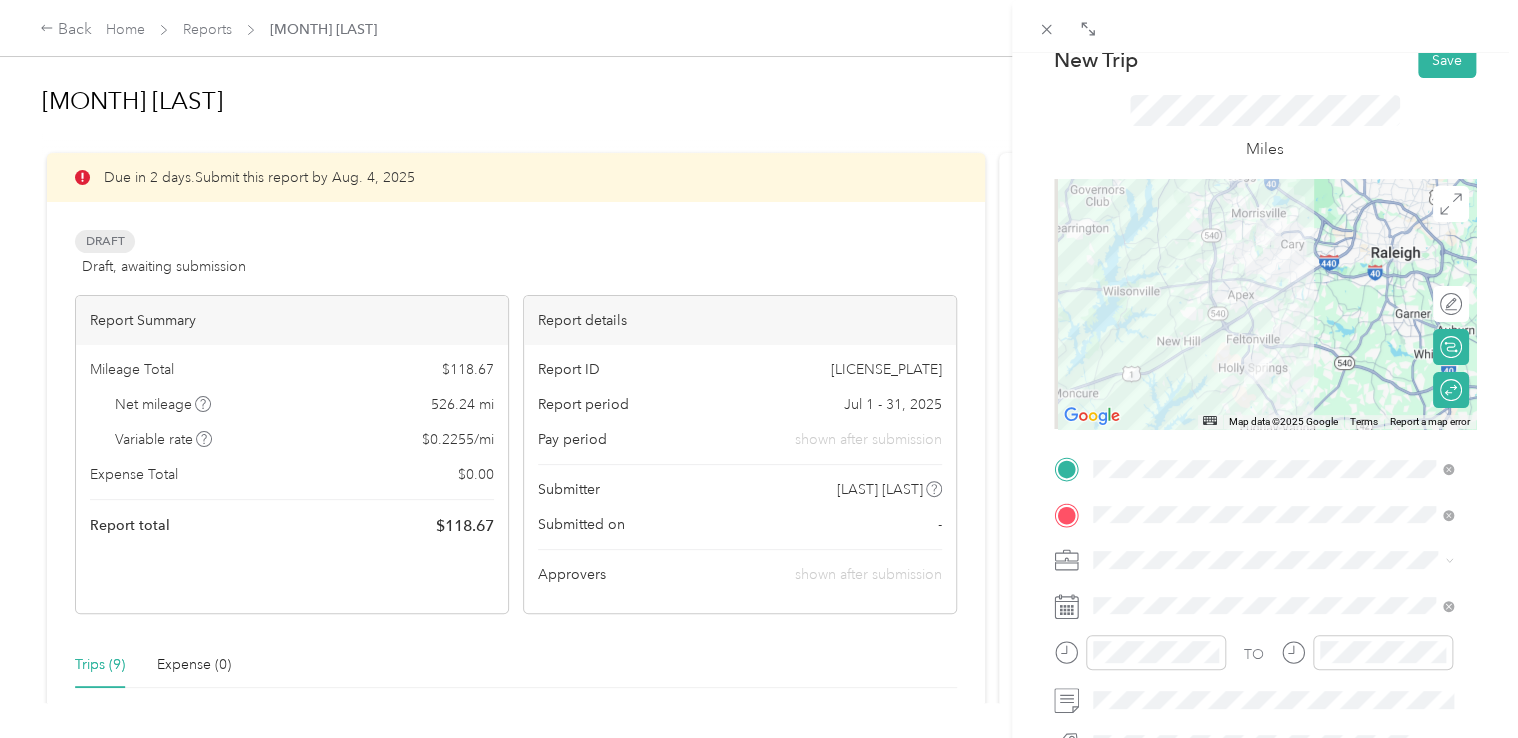 scroll, scrollTop: 0, scrollLeft: 0, axis: both 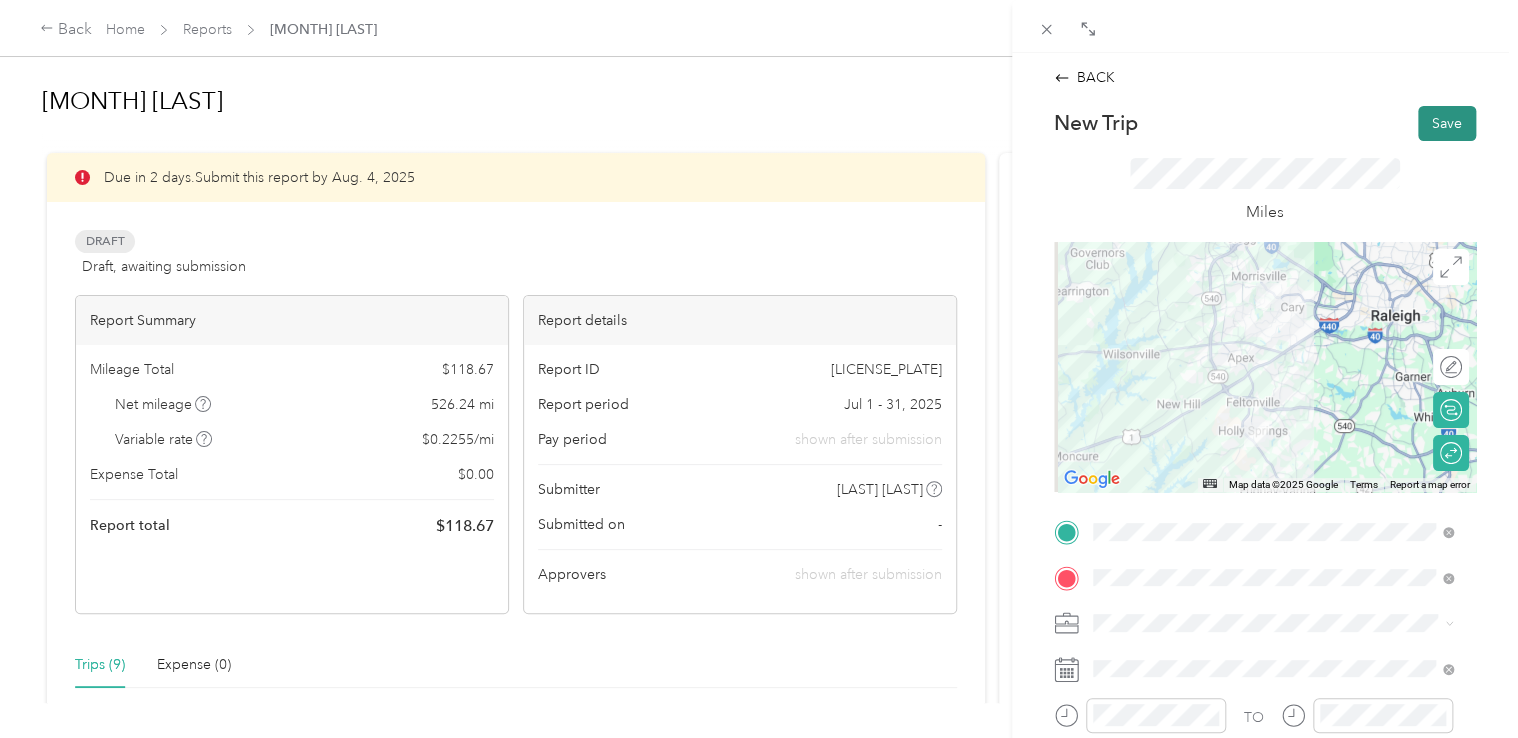 click on "Save" at bounding box center [1447, 123] 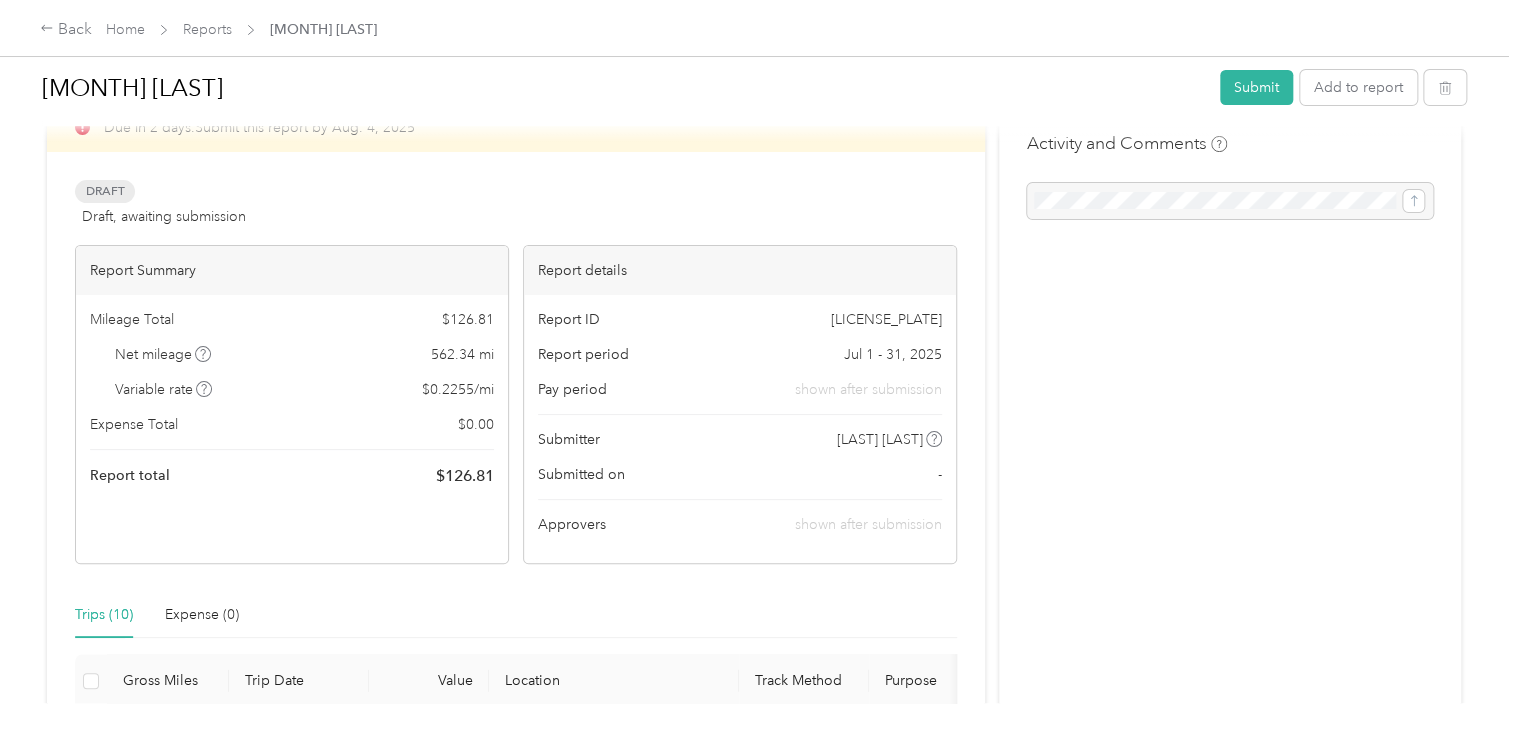 scroll, scrollTop: 0, scrollLeft: 0, axis: both 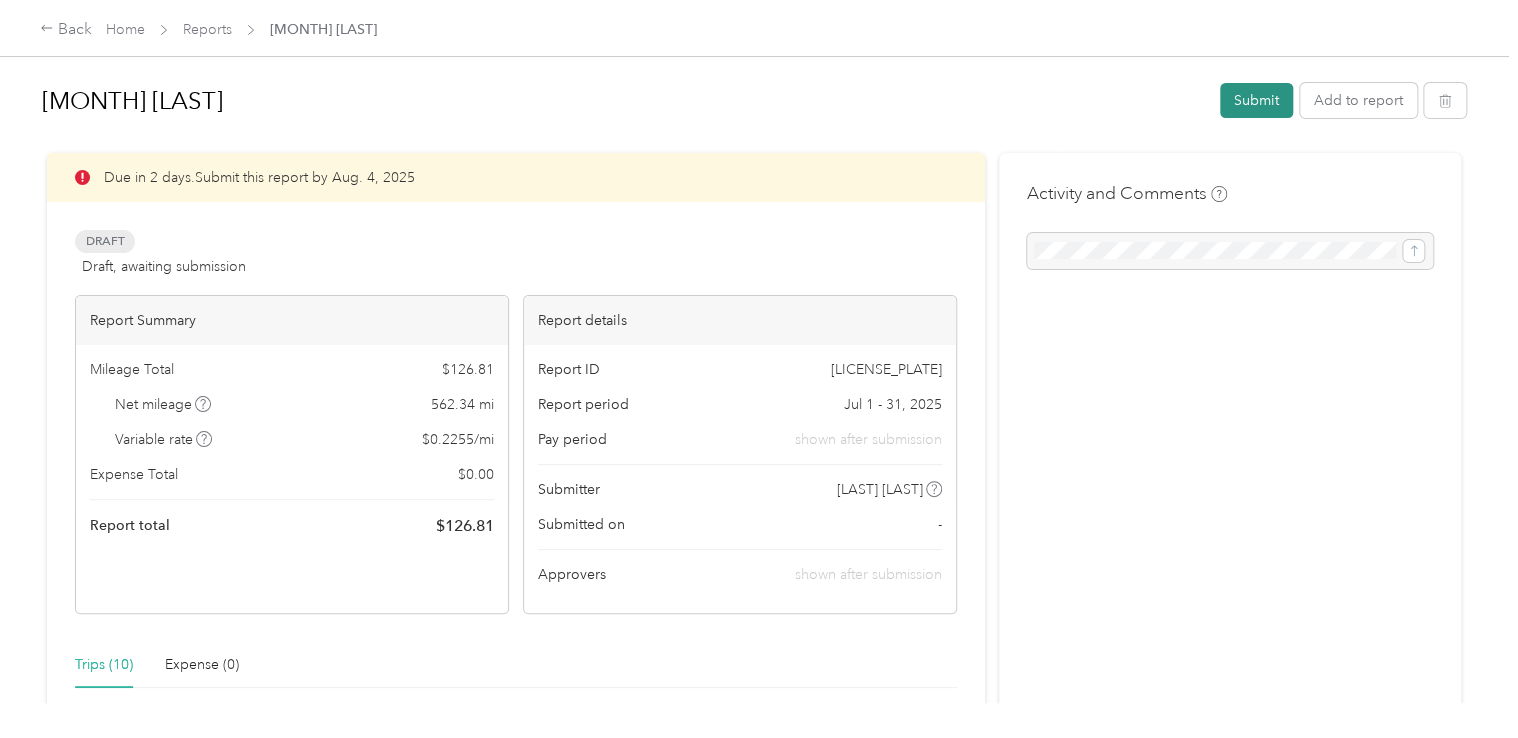 click on "Submit" at bounding box center (1256, 100) 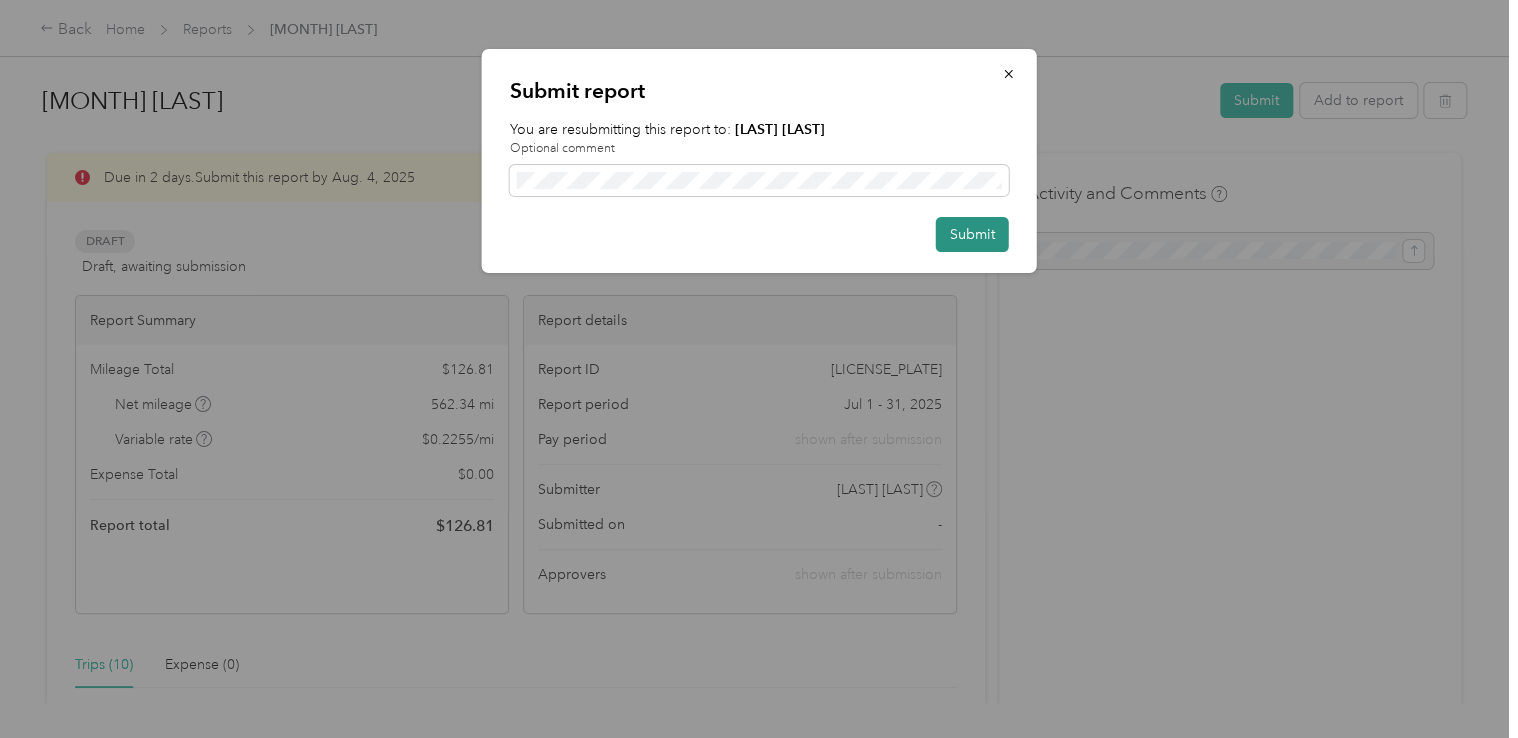 click on "Submit" at bounding box center (972, 234) 